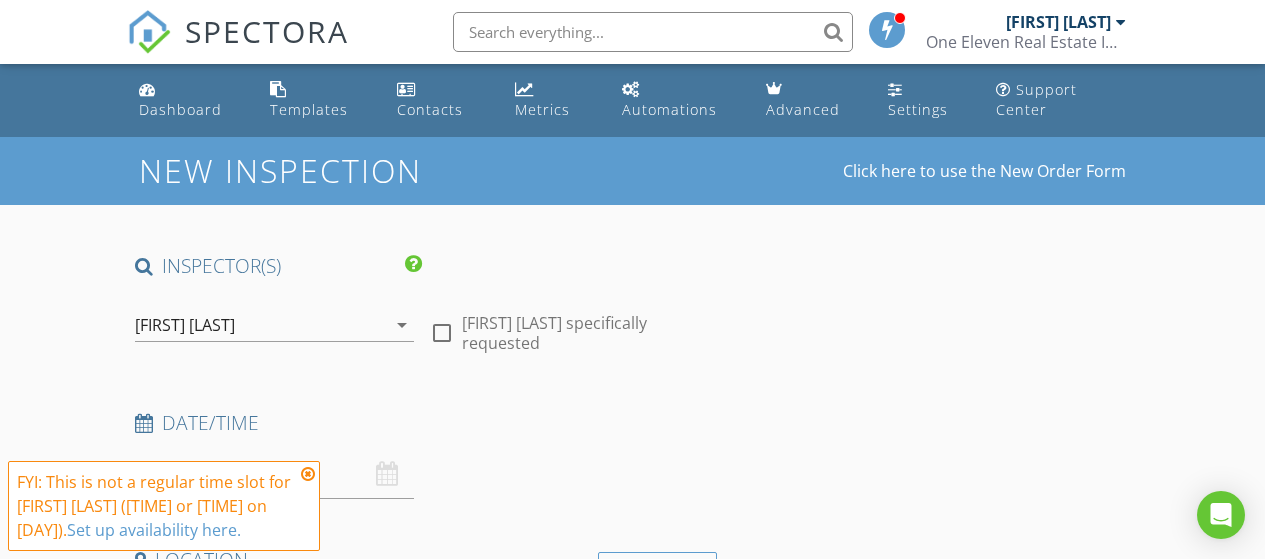 scroll, scrollTop: 0, scrollLeft: 0, axis: both 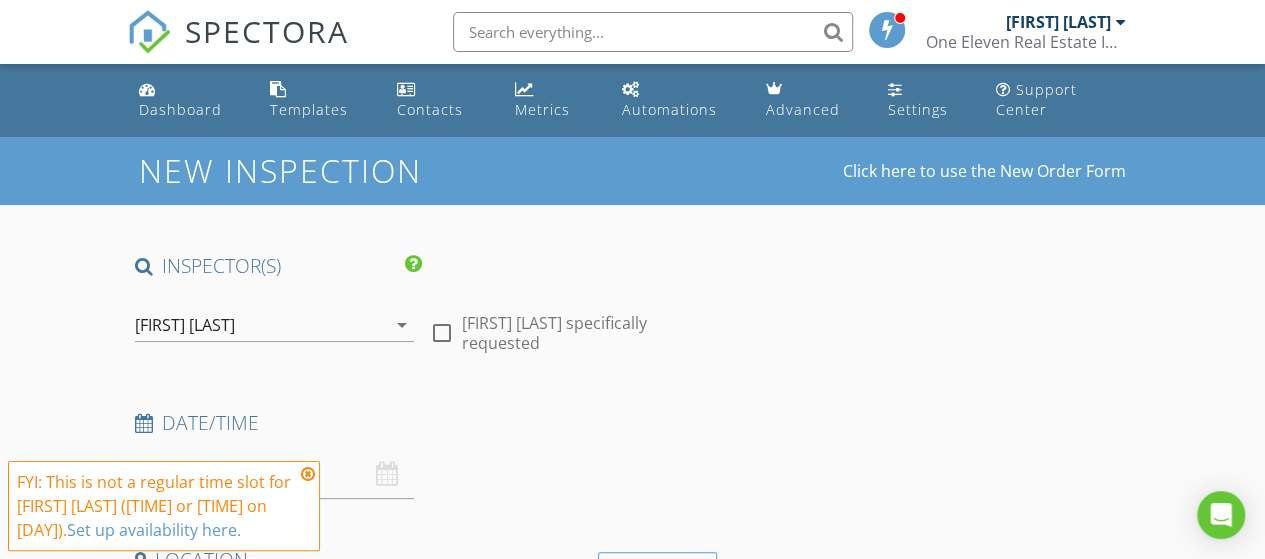 click at bounding box center [308, 474] 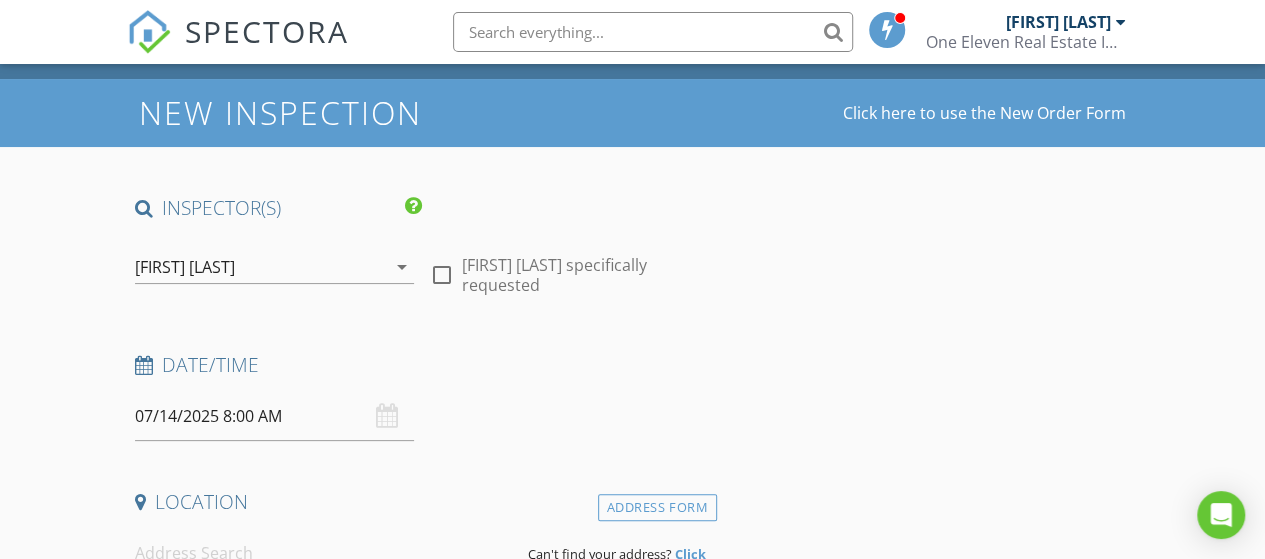 scroll, scrollTop: 100, scrollLeft: 0, axis: vertical 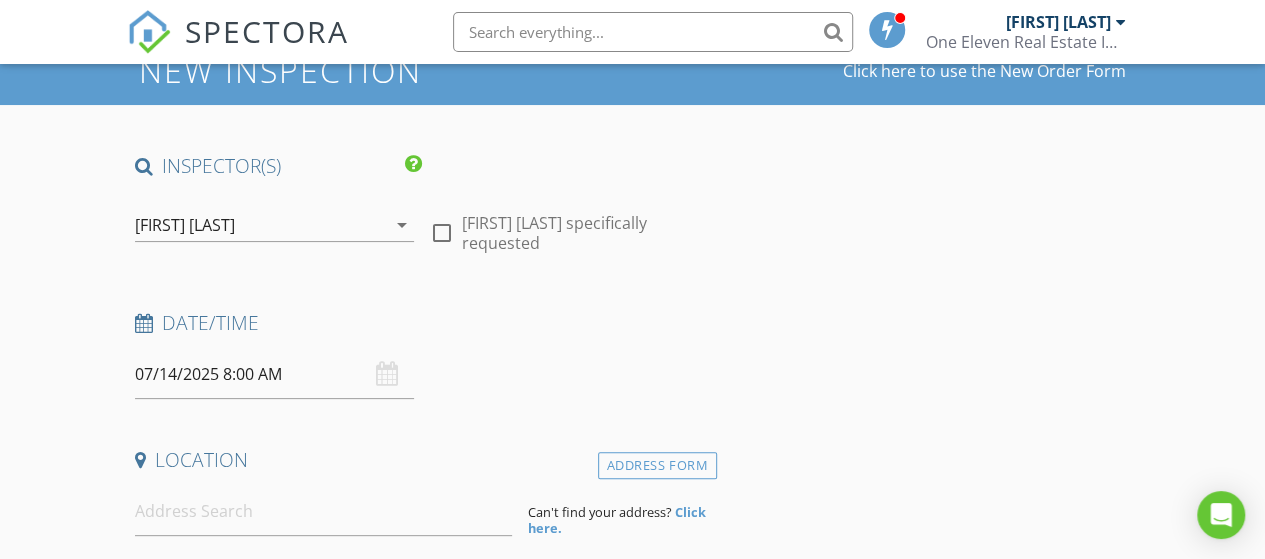 click on "07/14/2025 8:00 AM" at bounding box center (274, 374) 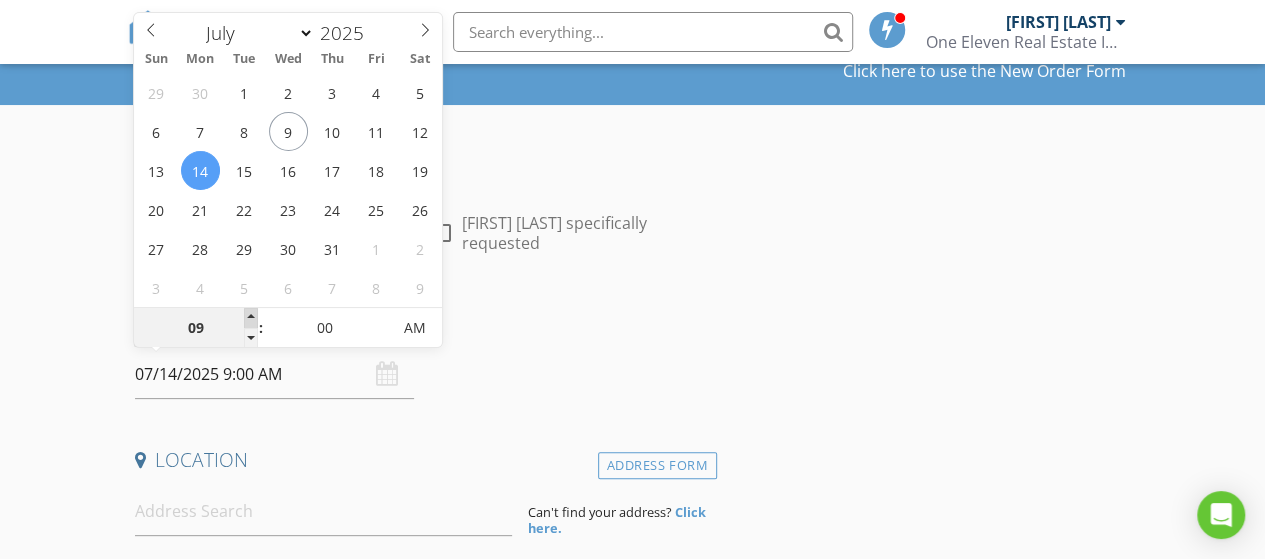click at bounding box center (251, 318) 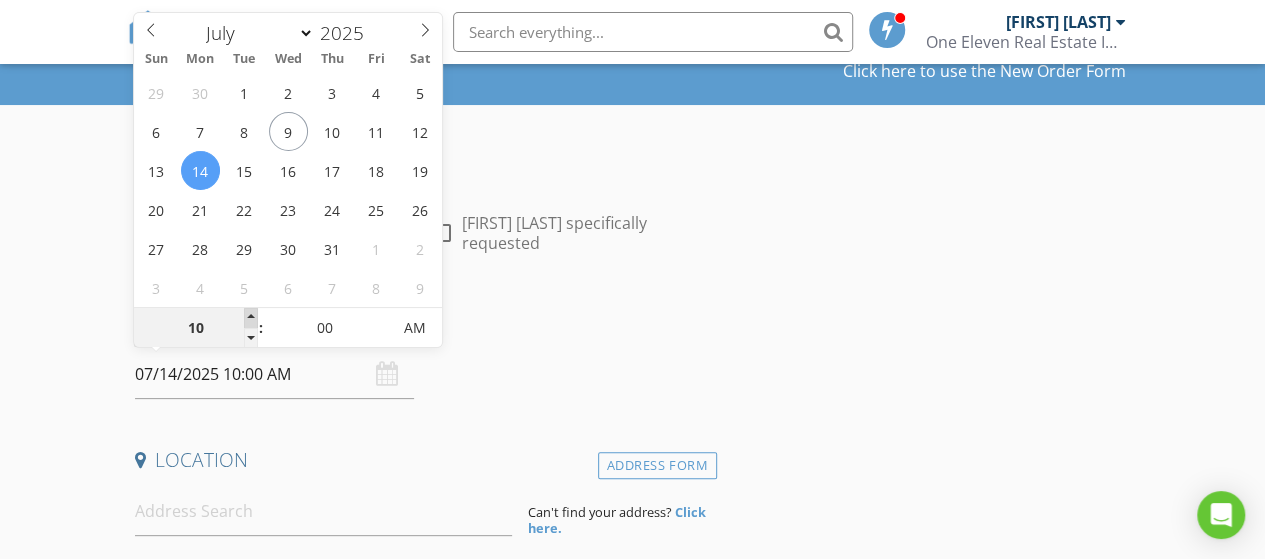 click at bounding box center (251, 318) 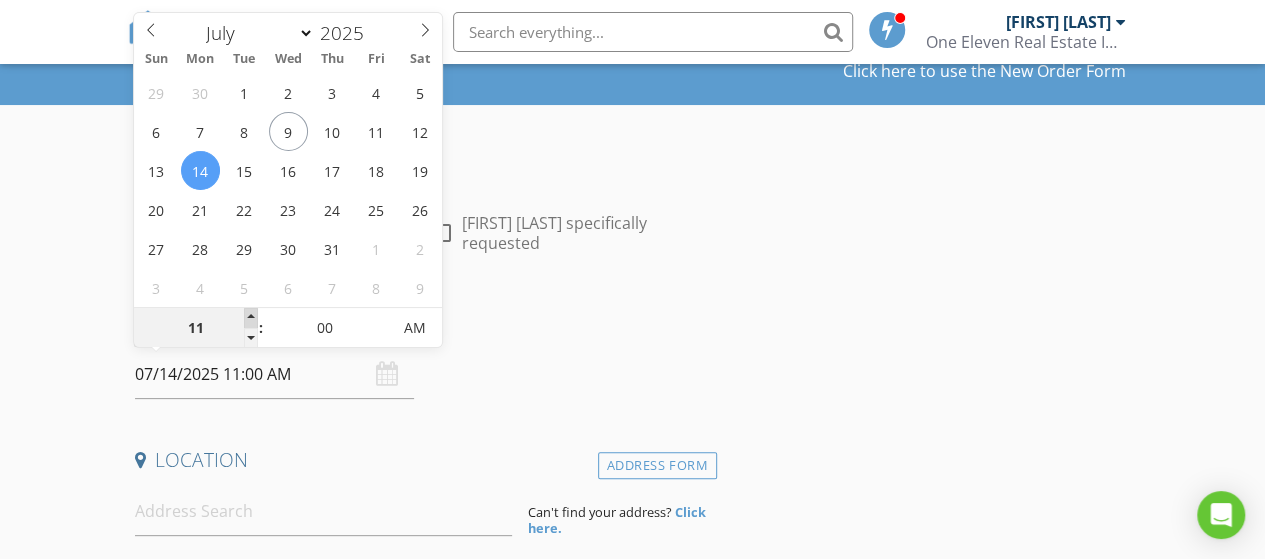 click at bounding box center (251, 318) 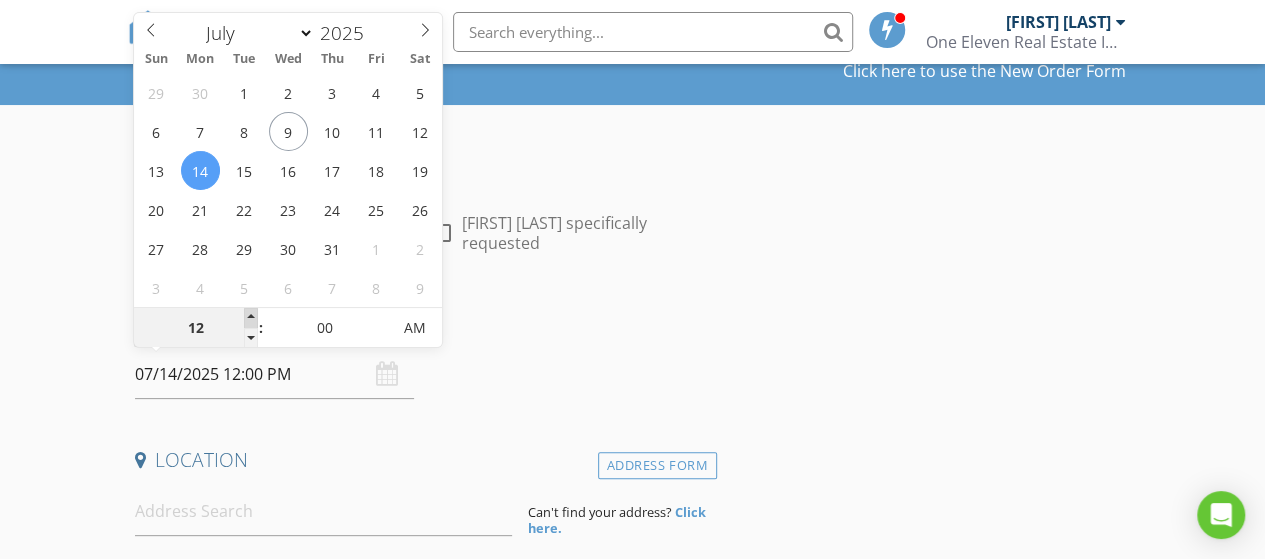 click at bounding box center [251, 318] 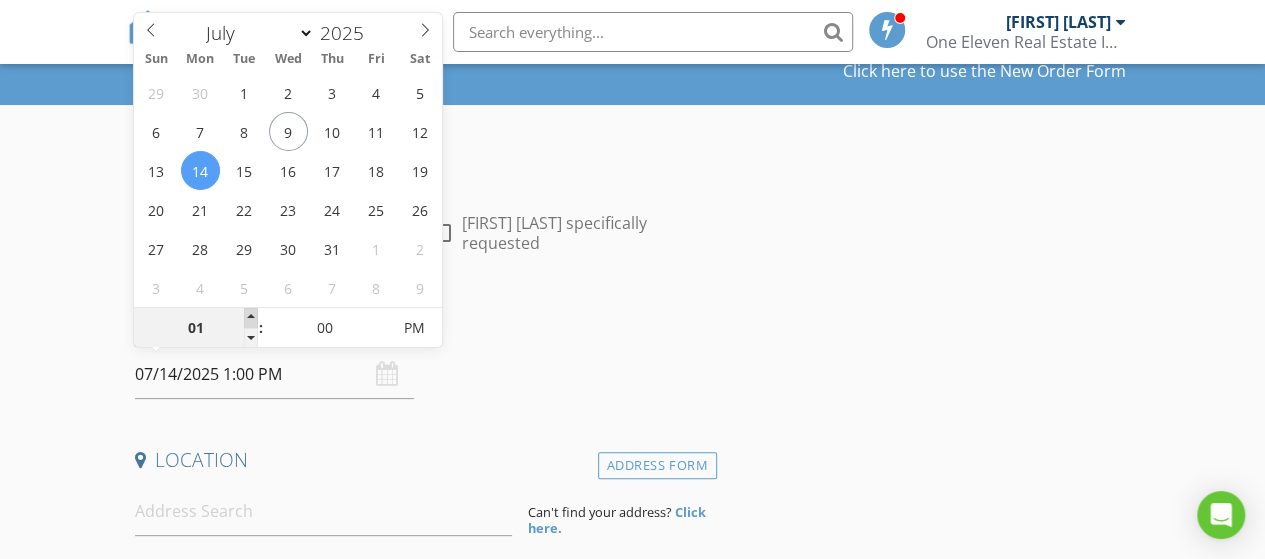 click at bounding box center [251, 318] 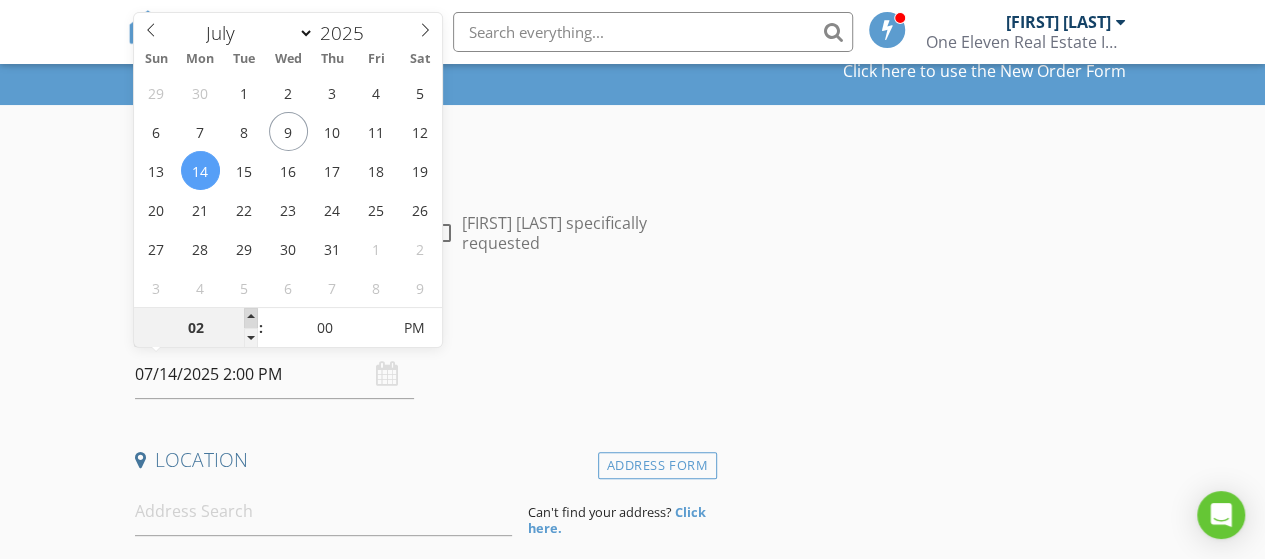 click at bounding box center [251, 318] 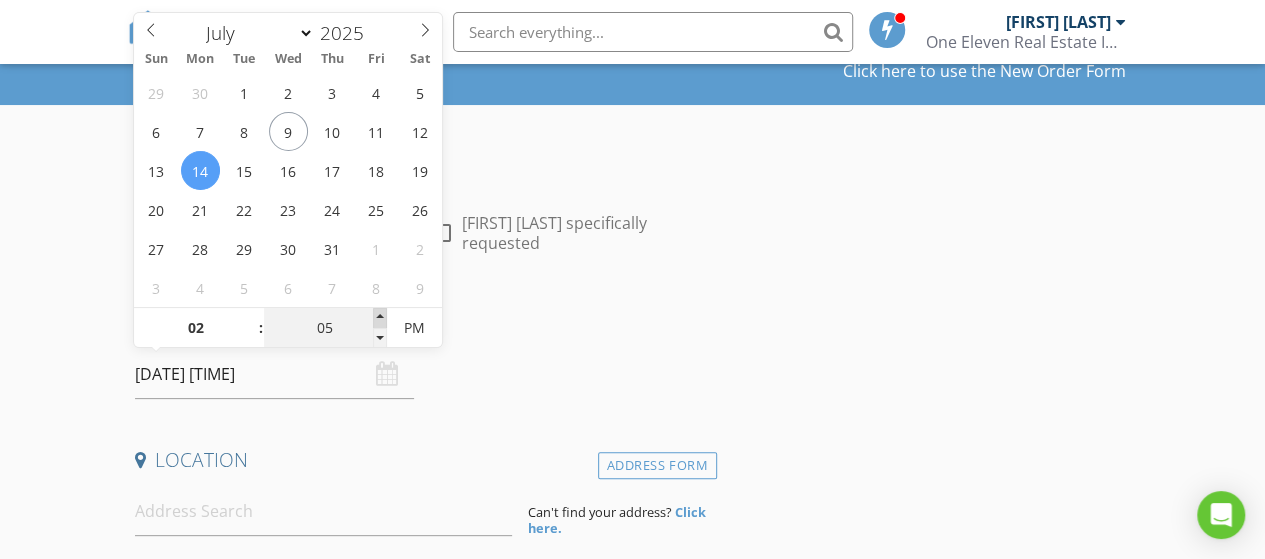 click at bounding box center [251, 318] 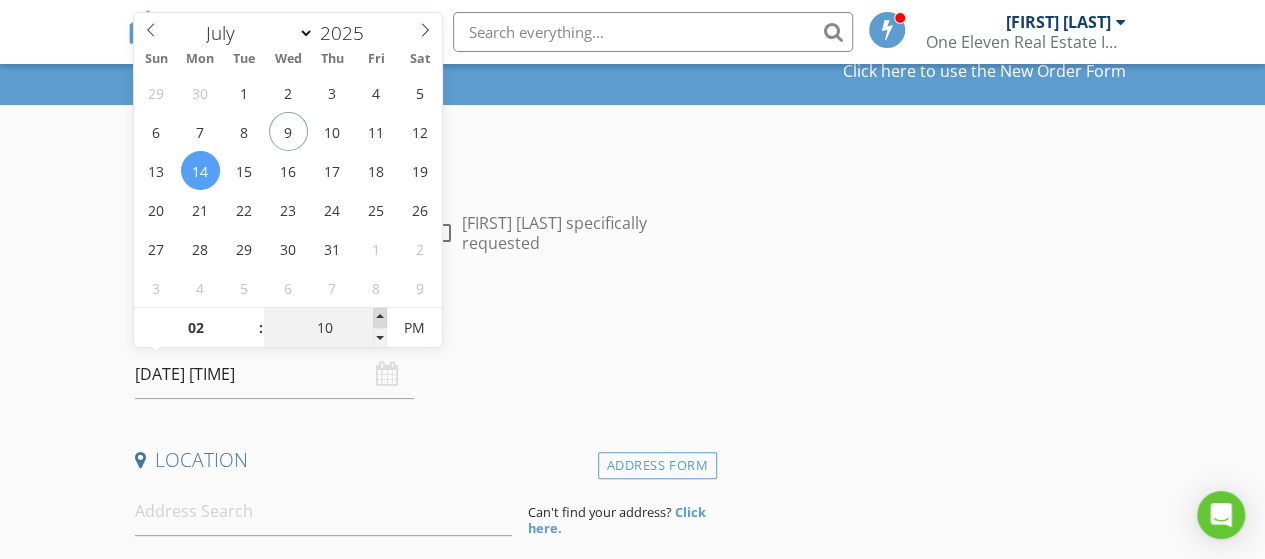 click at bounding box center [251, 318] 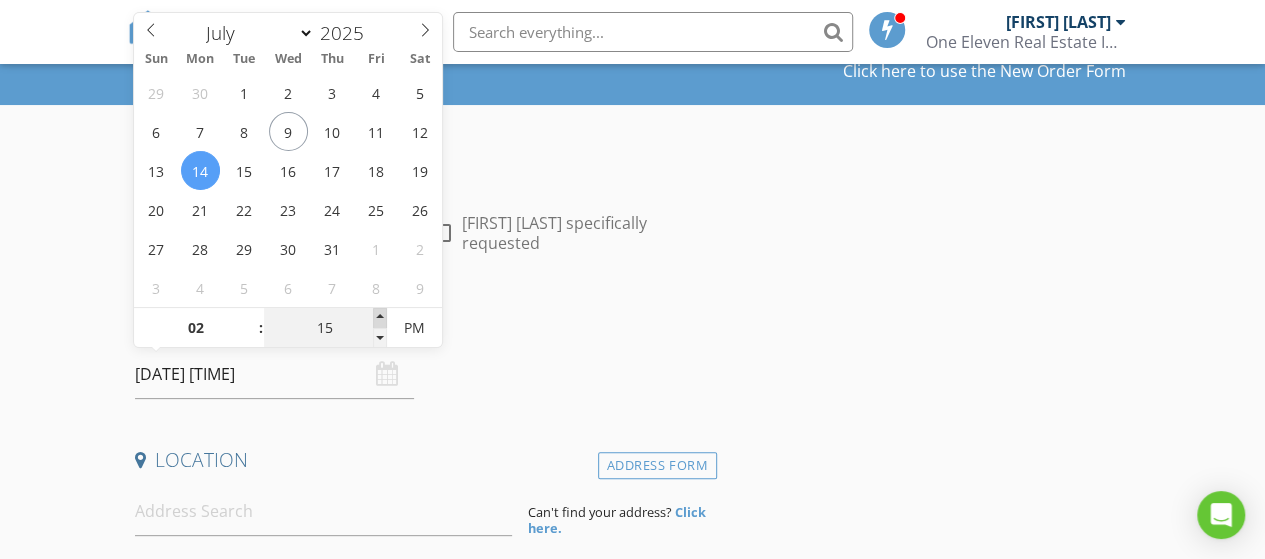 click at bounding box center (251, 318) 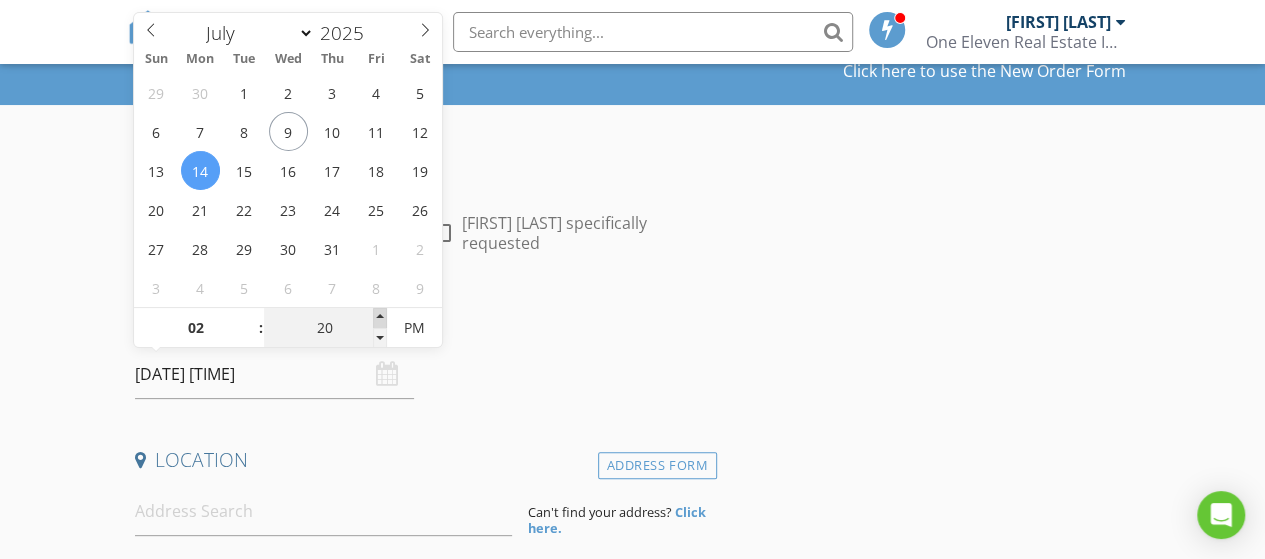 click at bounding box center [251, 318] 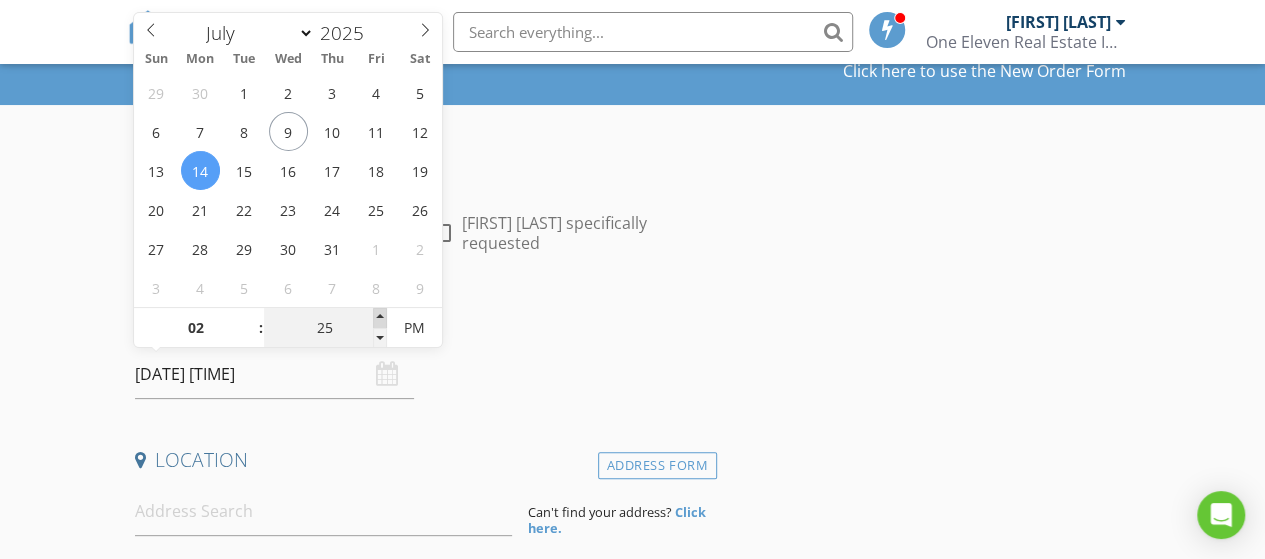 click at bounding box center [251, 318] 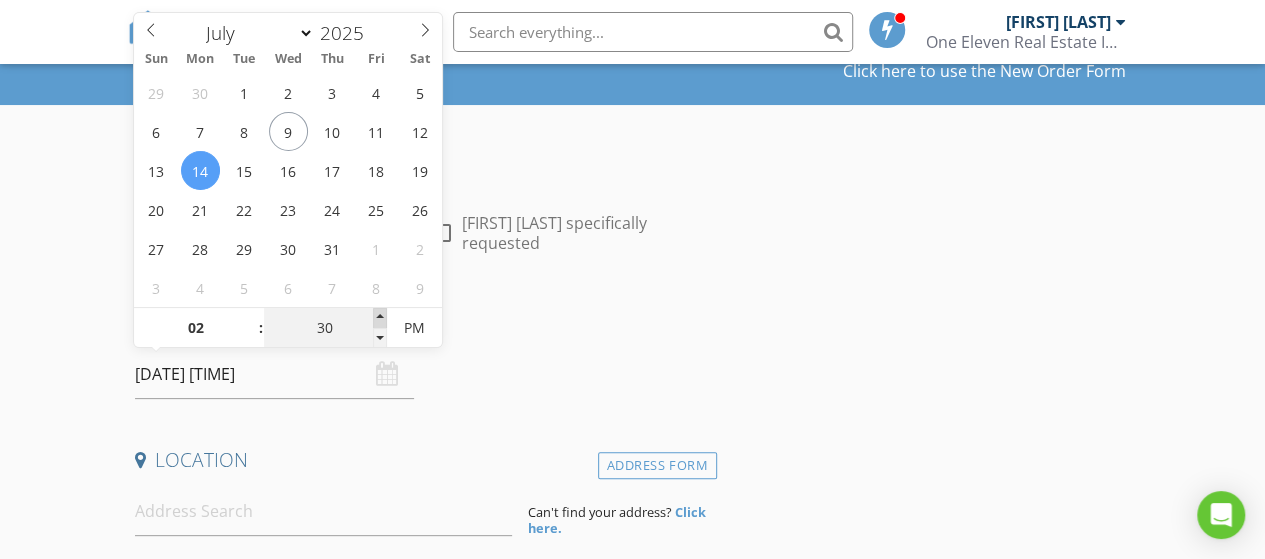 click at bounding box center [251, 318] 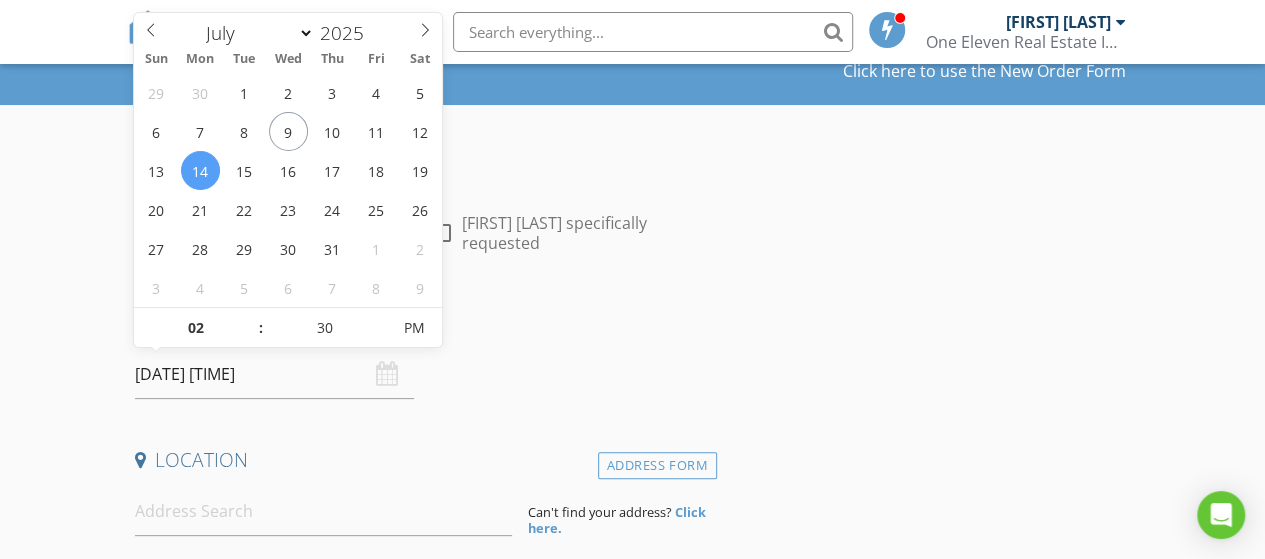 click on "INSPECTOR(S)
check_box   Ryan Andrasek   PRIMARY   Ryan Andrasek arrow_drop_down   check_box_outline_blank Ryan Andrasek specifically requested
Date/Time
07/14/2025 2:30 PM
Location
Address Form       Can't find your address?   Click here.
client
check_box Enable Client CC email for this inspection   Client Search     check_box_outline_blank Client is a Company/Organization     First Name   Last Name   Email   CC Email   Phone           Notes   Private Notes
ADD ADDITIONAL client
SERVICES
check_box_outline_blank   Existing Inspection   0-599 Square Feet check_box_outline_blank   Existing Inspection   600-999 check_box_outline_blank   Existing Inspection   1000-1499 check_box_outline_blank   Existing Inspection   1500-1999 check_box_outline_blank   Existing Inspection   2000-2499" at bounding box center [422, 1529] 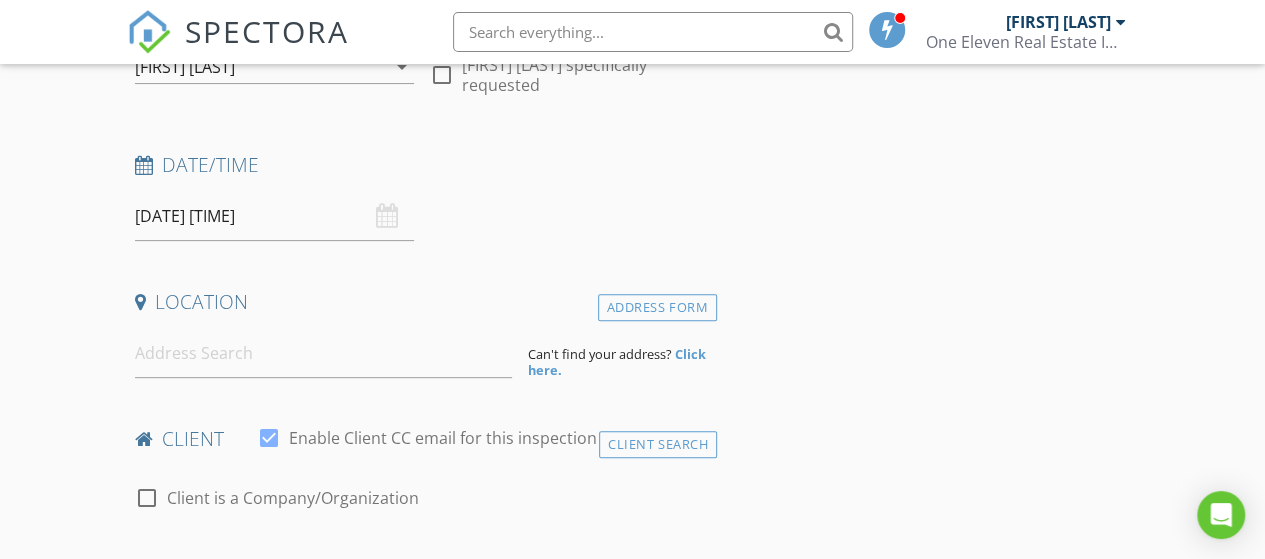 scroll, scrollTop: 300, scrollLeft: 0, axis: vertical 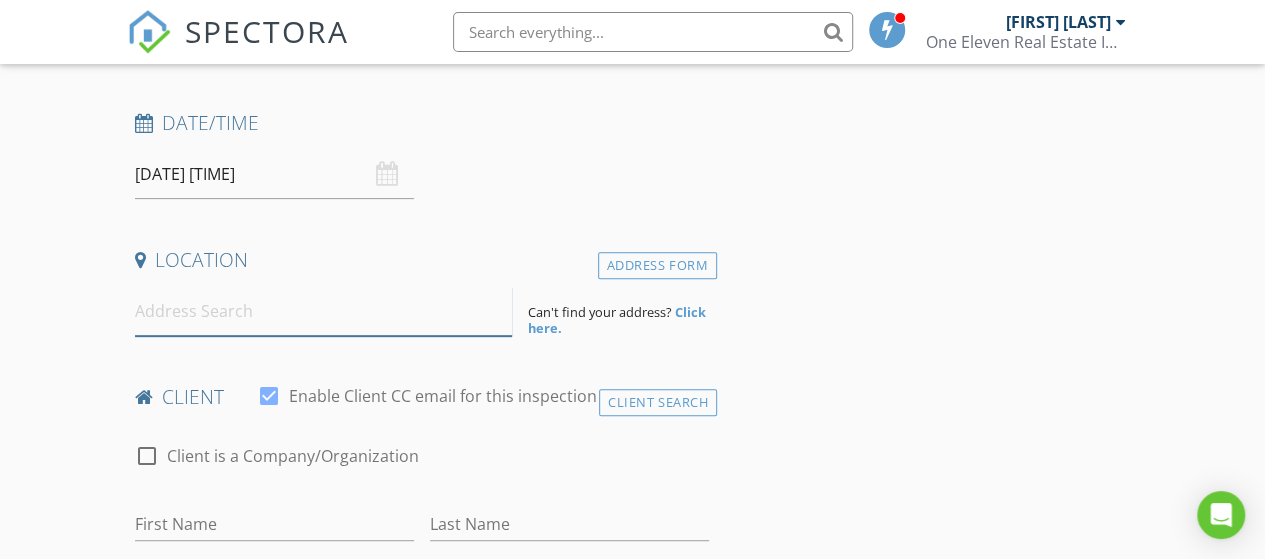 click at bounding box center [324, 311] 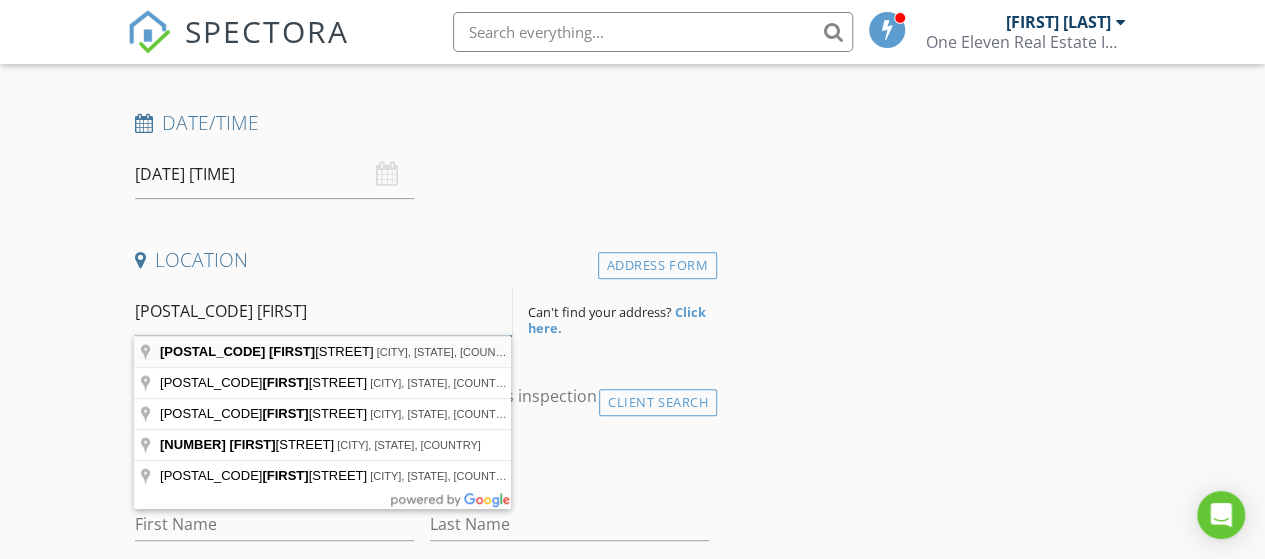 type on "22415 dougl" 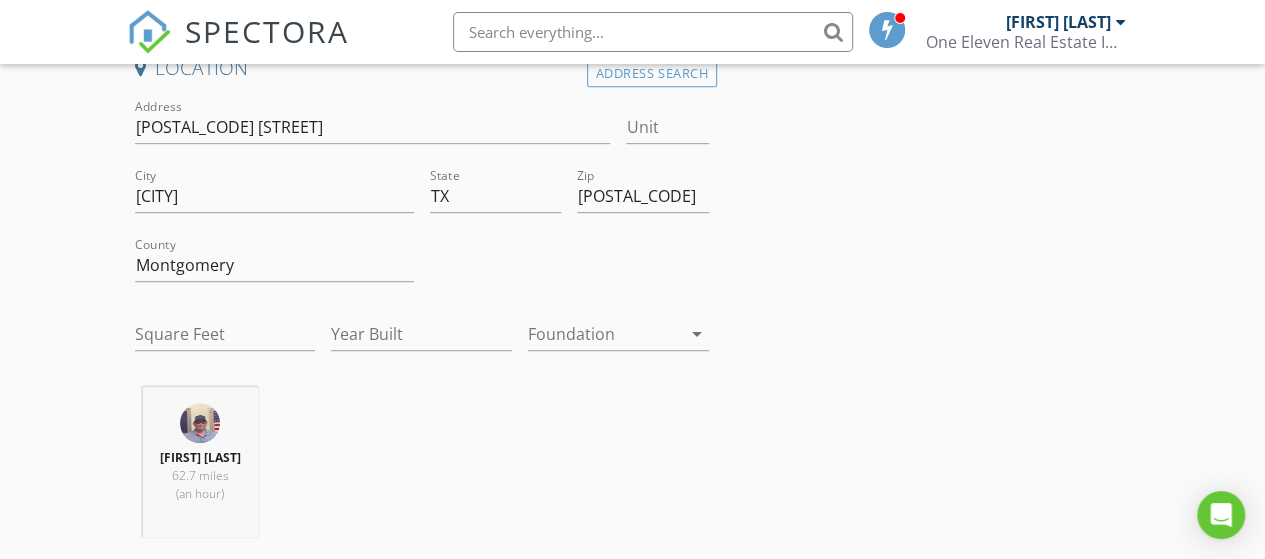 scroll, scrollTop: 500, scrollLeft: 0, axis: vertical 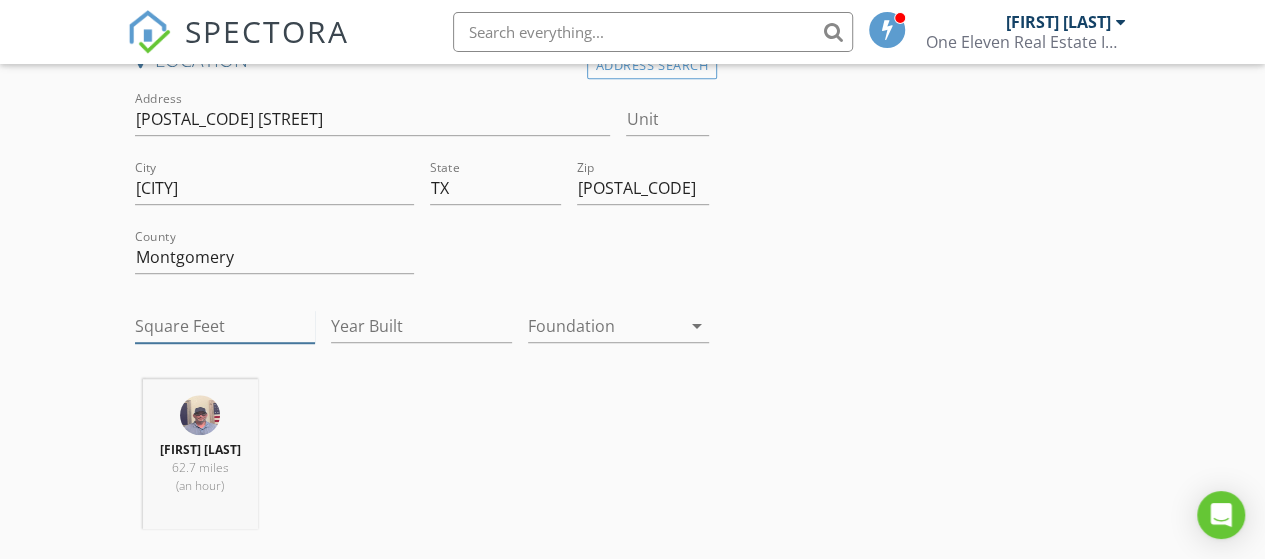 click on "Square Feet" at bounding box center (225, 326) 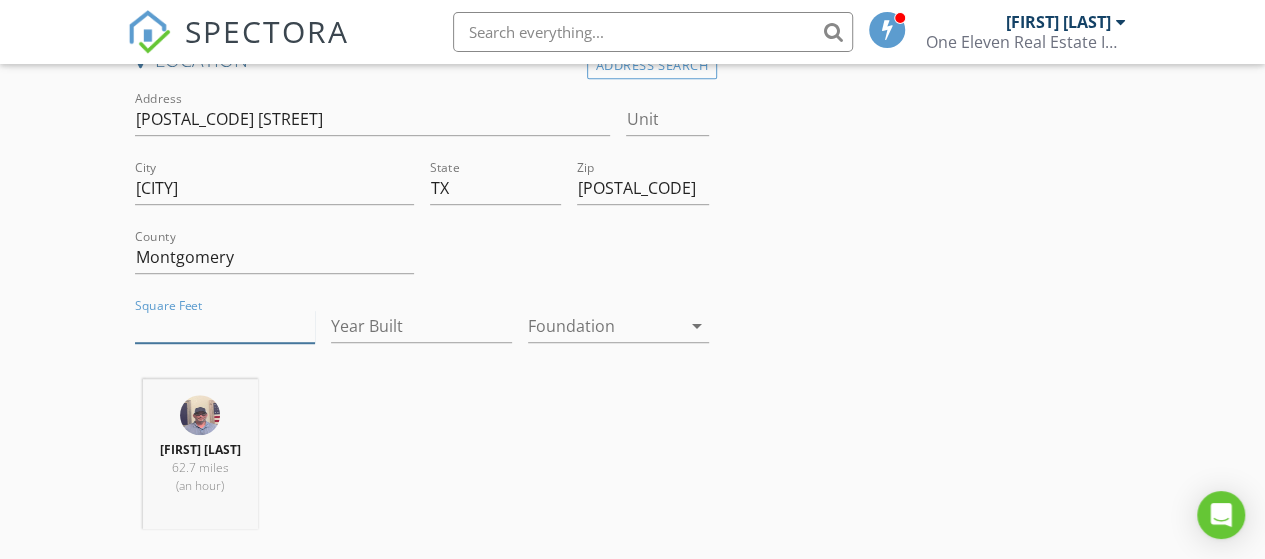 type on "[NUMBER]" 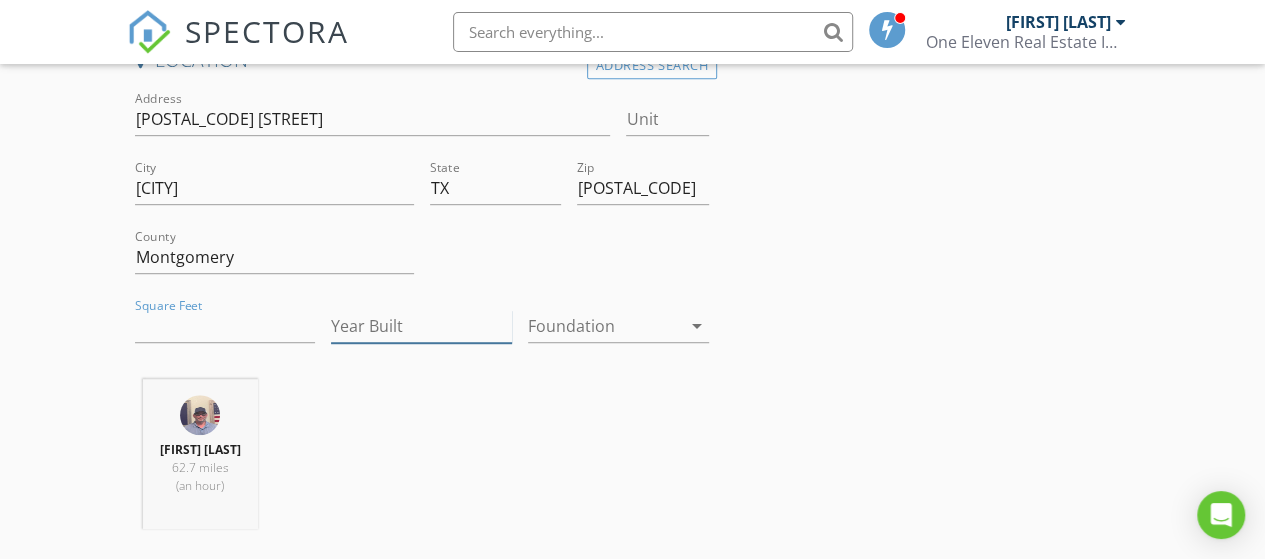 click on "Year Built" at bounding box center (421, 326) 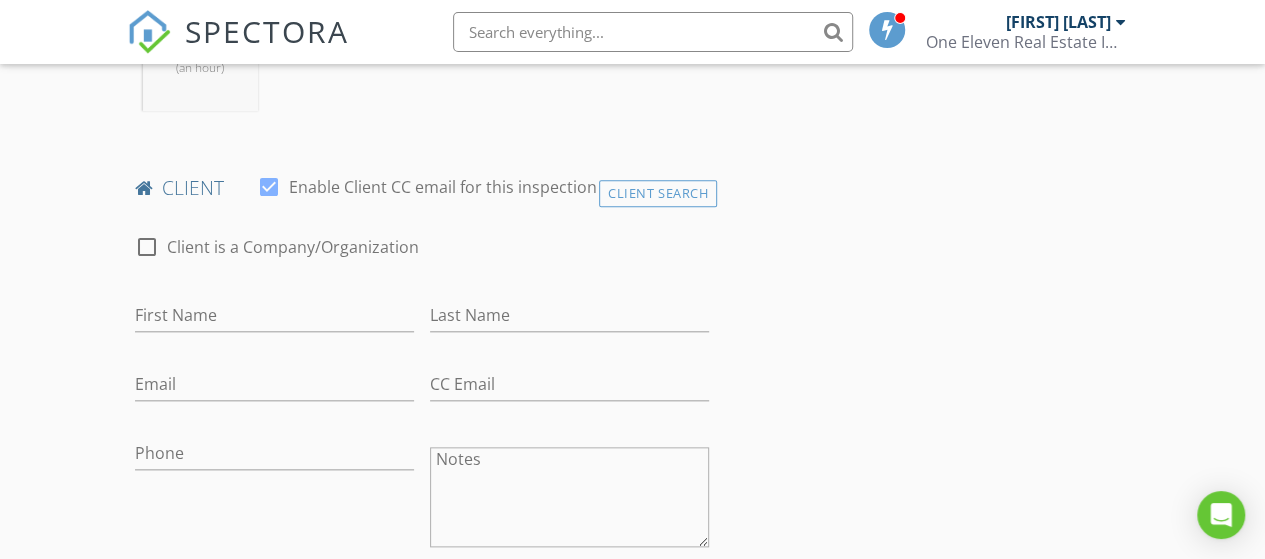 scroll, scrollTop: 1000, scrollLeft: 0, axis: vertical 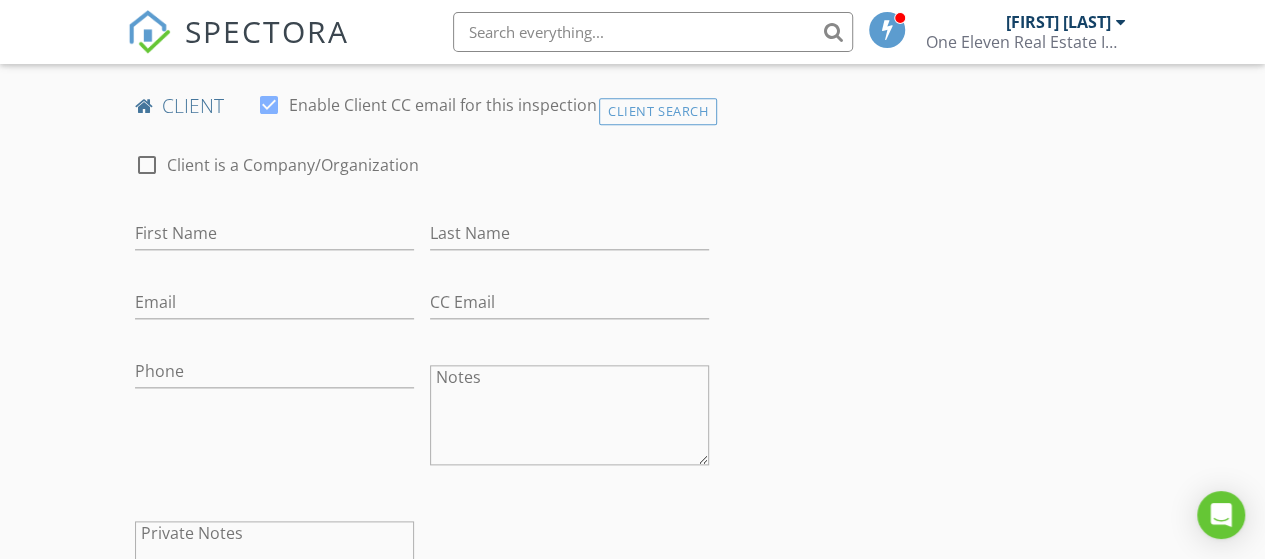 type on "2024" 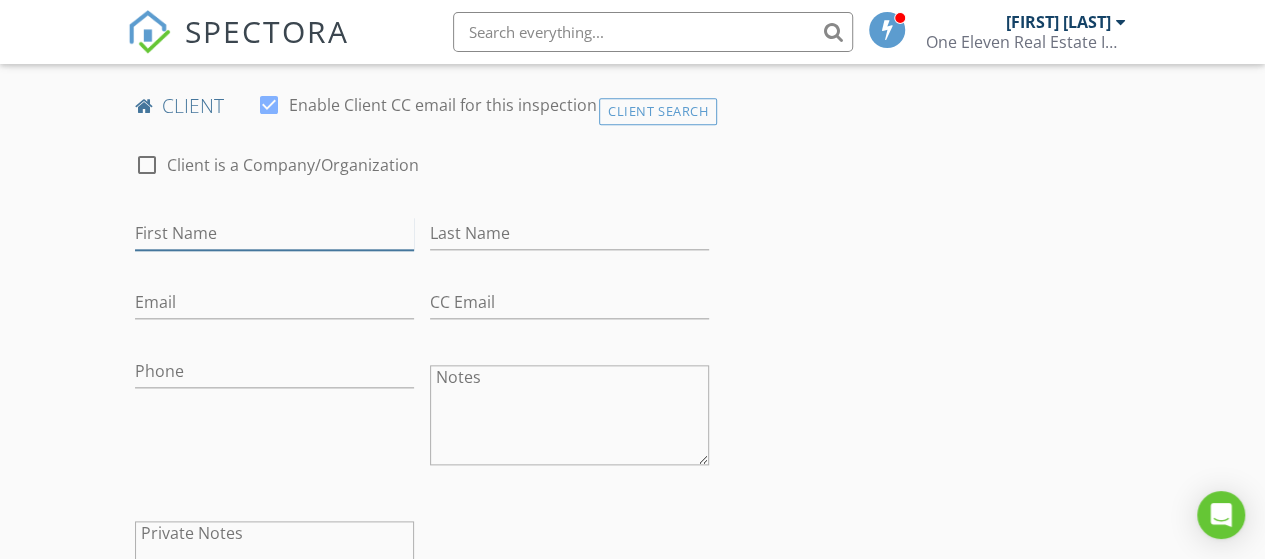 click on "First Name" at bounding box center [274, 233] 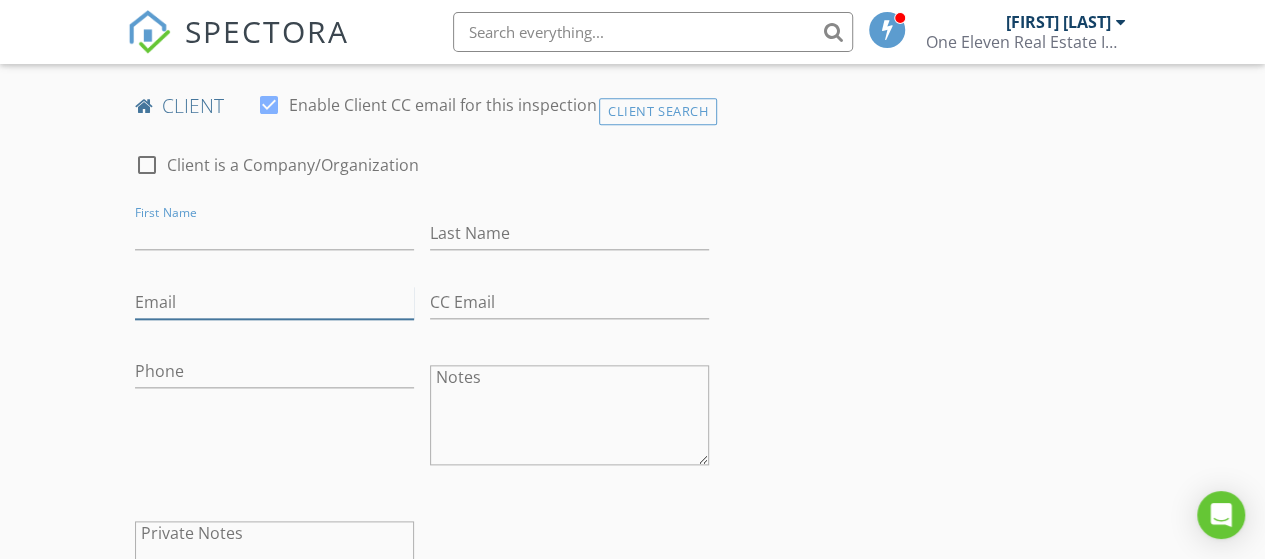 click on "Email" at bounding box center (274, 302) 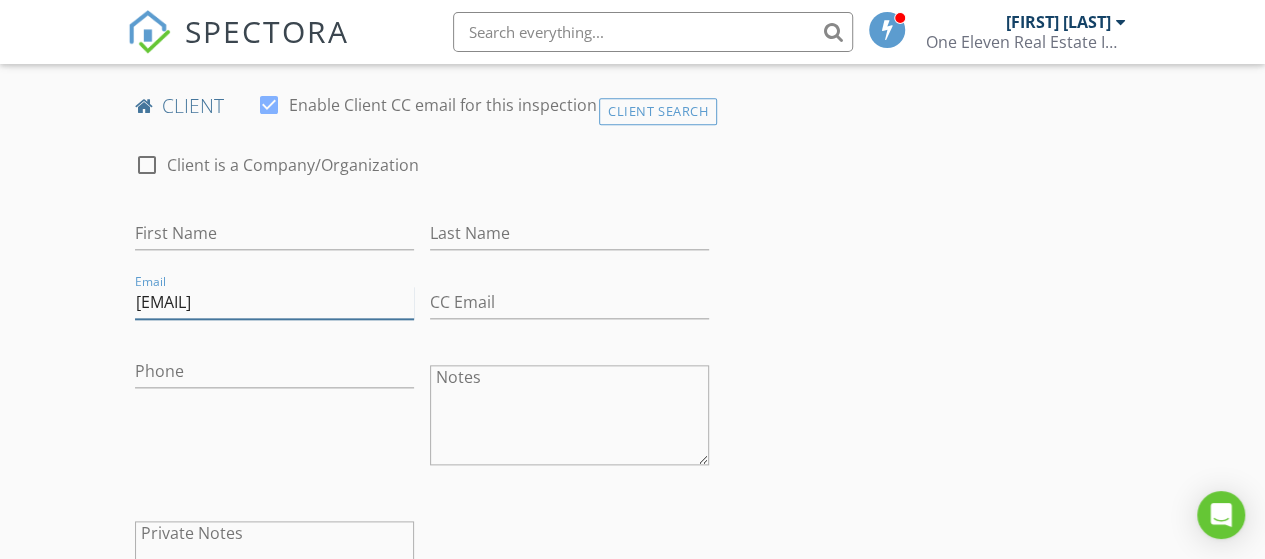 type on "[EMAIL]" 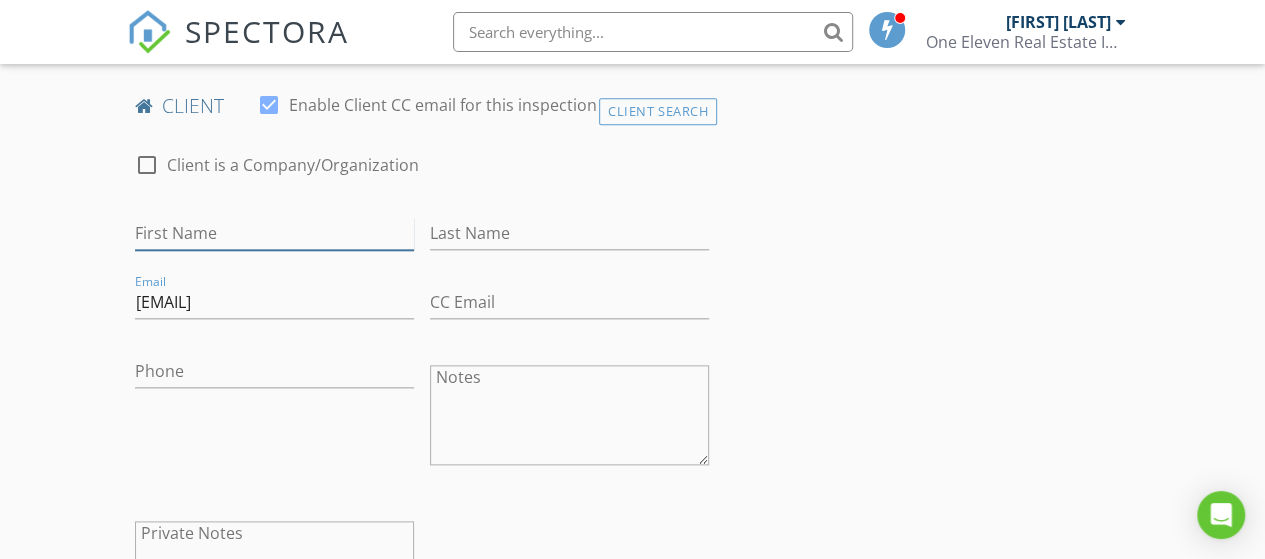 click on "First Name" at bounding box center [274, 233] 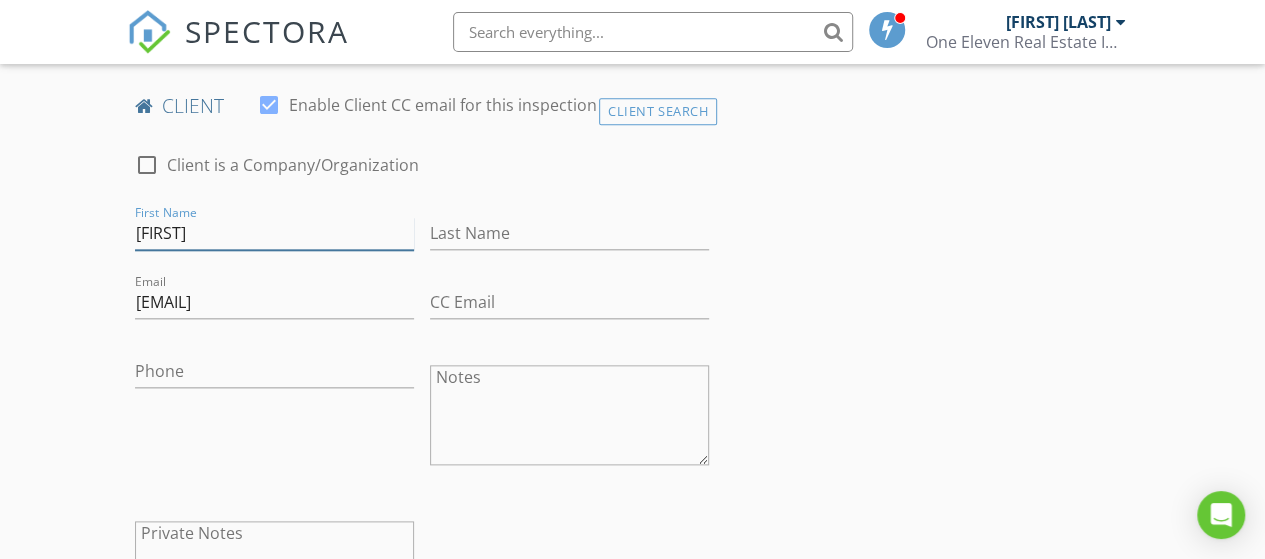 type on "[FIRST]" 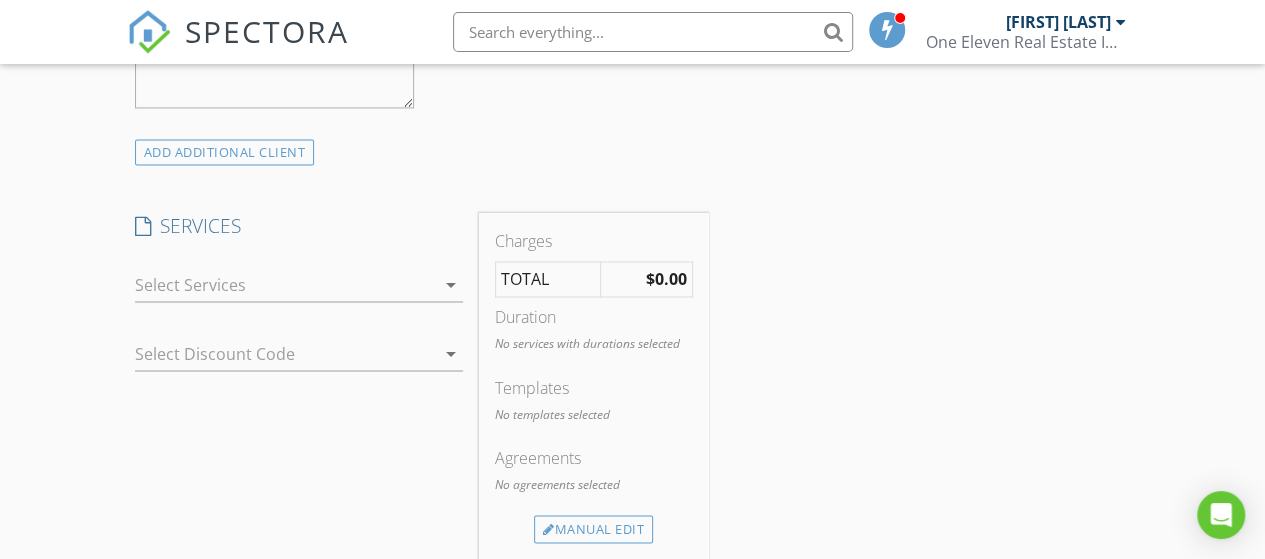 scroll, scrollTop: 1600, scrollLeft: 0, axis: vertical 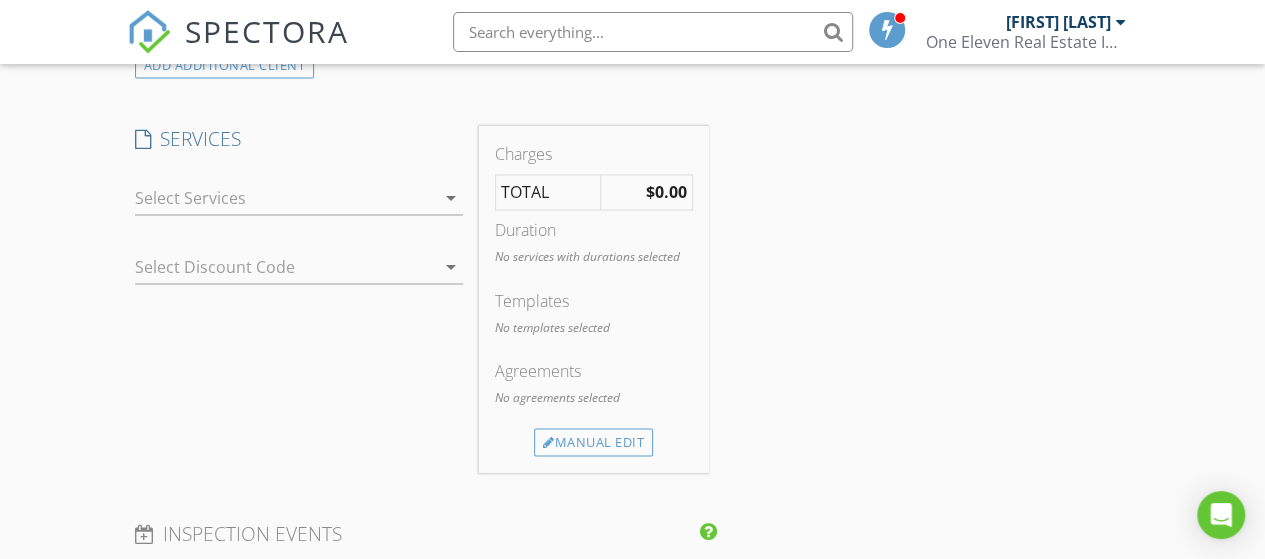 type on "[LAST]" 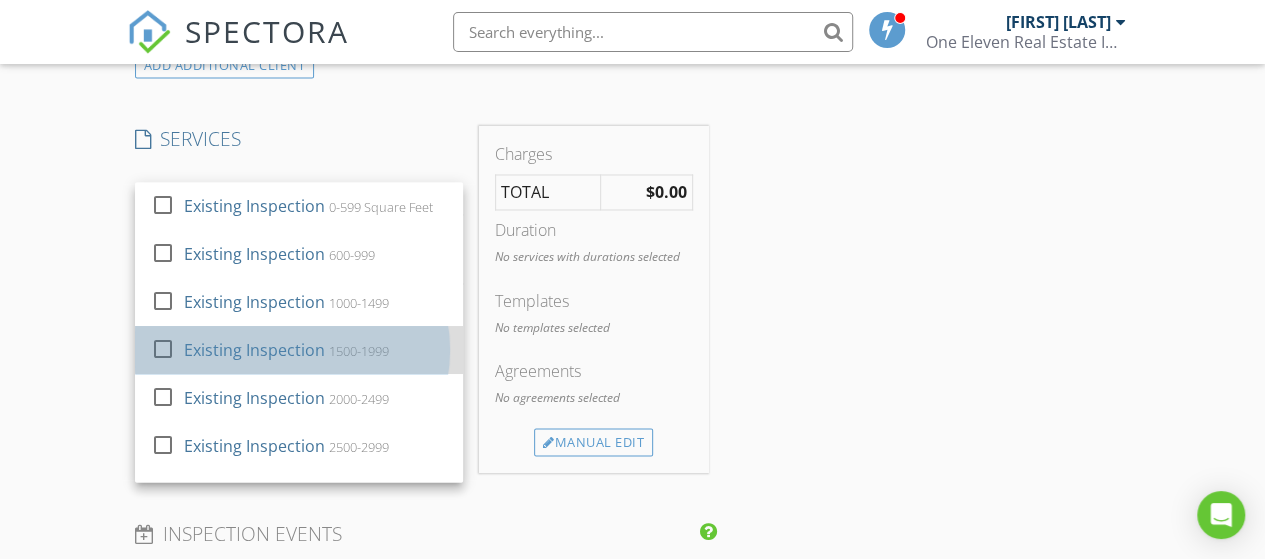 click on "1500-1999" at bounding box center (358, 351) 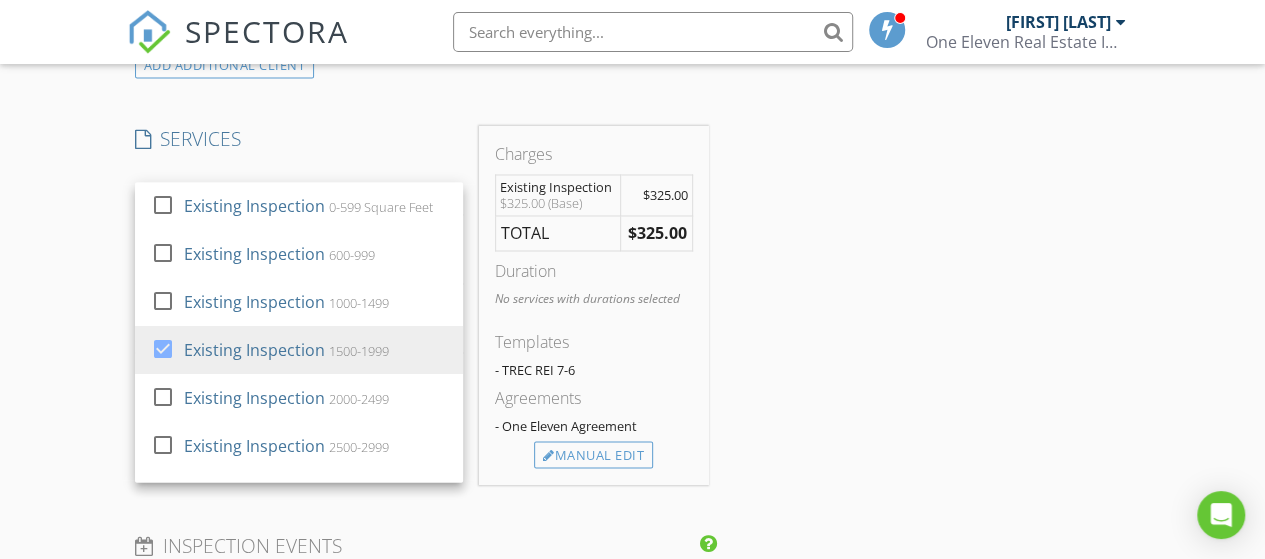 click on "INSPECTOR(S)
check_box   Ryan Andrasek   PRIMARY   Ryan Andrasek arrow_drop_down   check_box_outline_blank Ryan Andrasek specifically requested
Date/Time
07/14/2025 2:30 PM
Location
Address Search       Address 22415 Douglas Ct   Unit   City New Caney   State TX   Zip 77357   County Montgomery     Square Feet 1548   Year Built 2024   Foundation arrow_drop_down     Ryan Andrasek     62.7 miles     (an hour)
client
check_box Enable Client CC email for this inspection   Client Search     check_box_outline_blank Client is a Company/Organization     First Name Gabriel   Last Name Olivares   Email gabeoli2306@icloud.com   CC Email   Phone           Notes   Private Notes
ADD ADDITIONAL client
SERVICES
check_box_outline_blank   Existing Inspection   0-599 Square Feet     600-999" at bounding box center [633, 298] 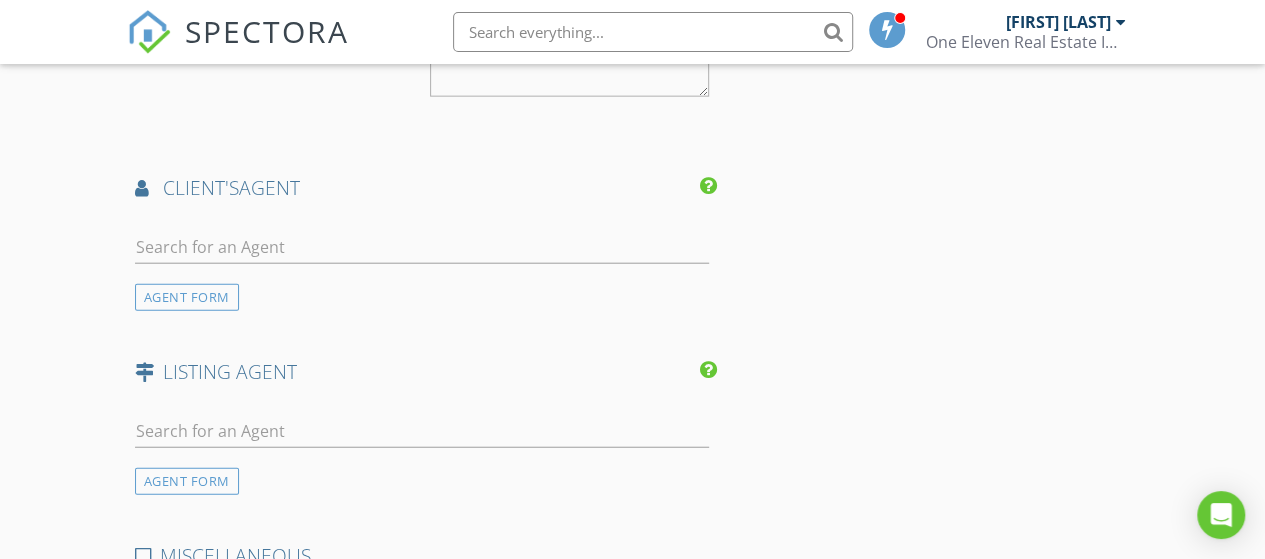 scroll, scrollTop: 2400, scrollLeft: 0, axis: vertical 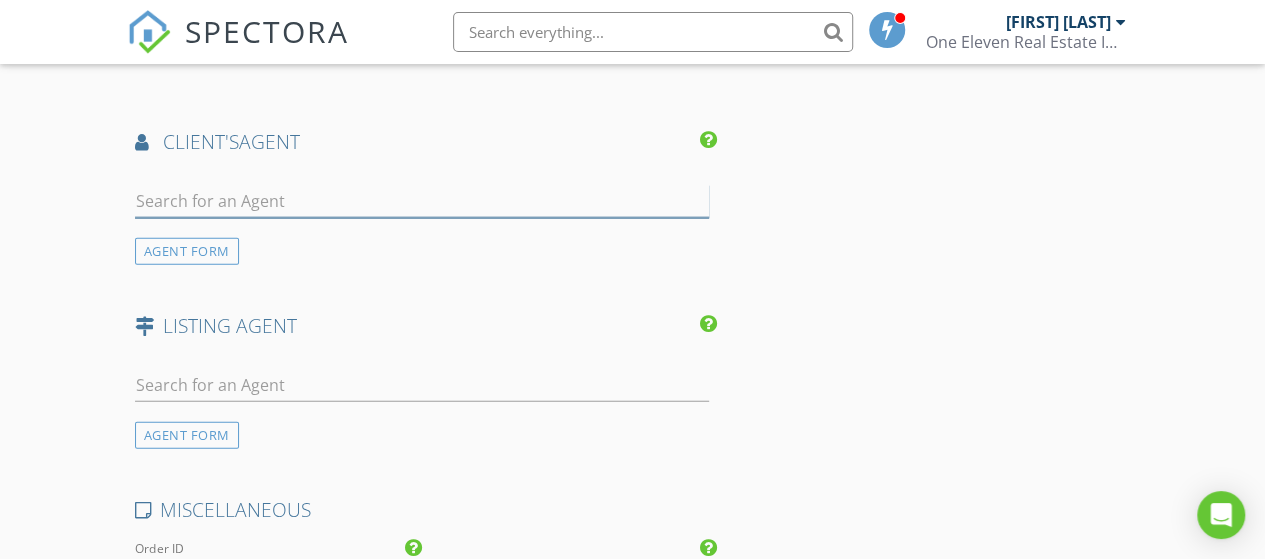 click at bounding box center [422, 201] 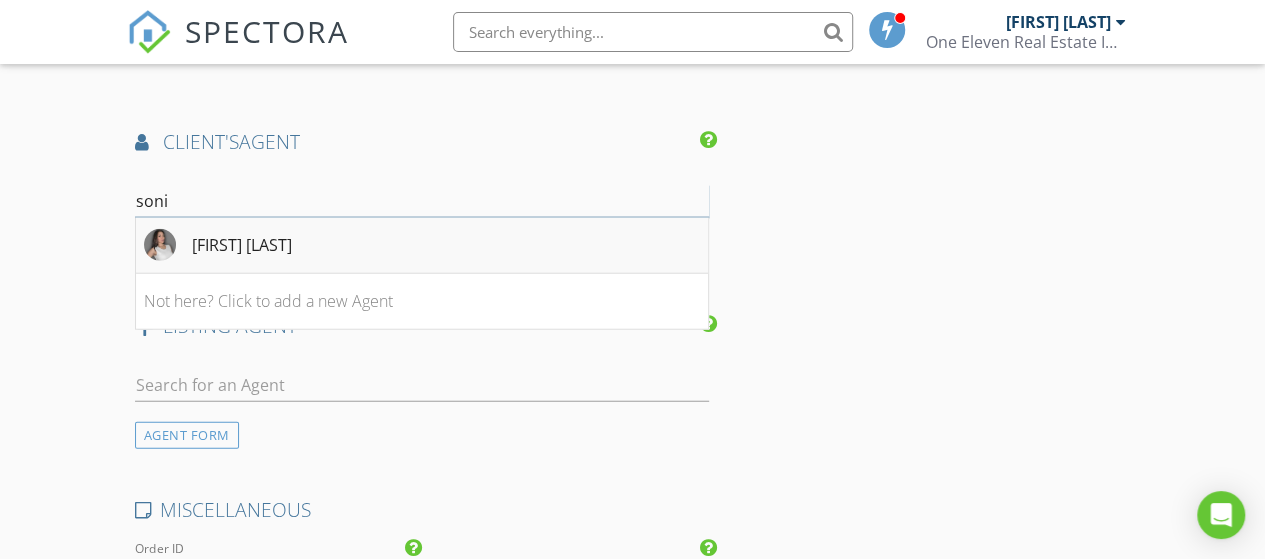 type on "soni" 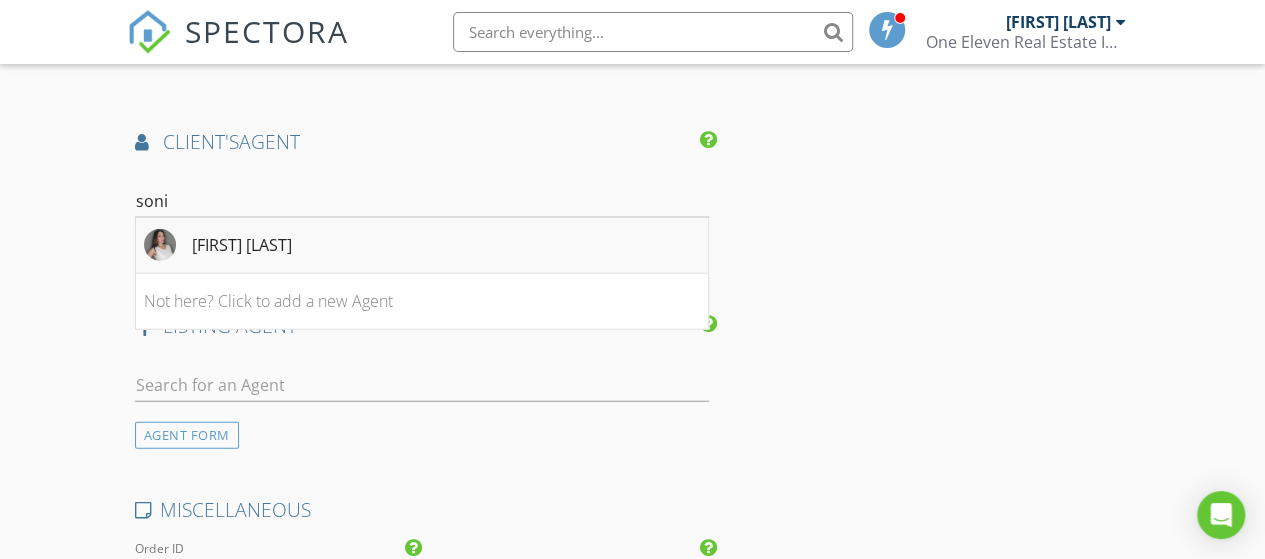 click on "[FIRST] [LAST]" at bounding box center (242, 245) 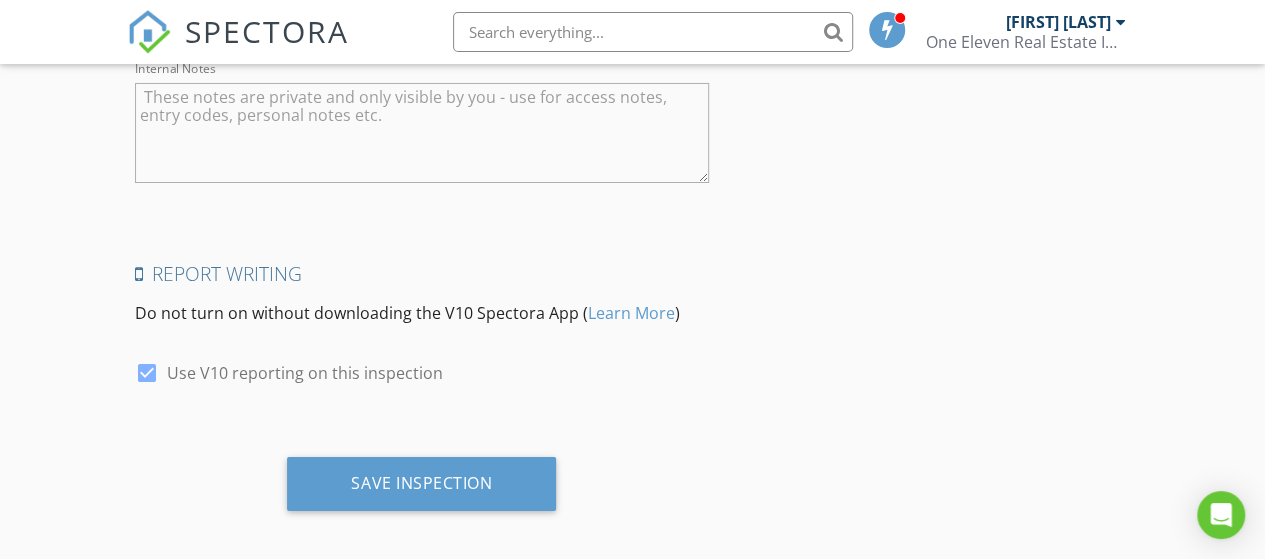 scroll, scrollTop: 3635, scrollLeft: 0, axis: vertical 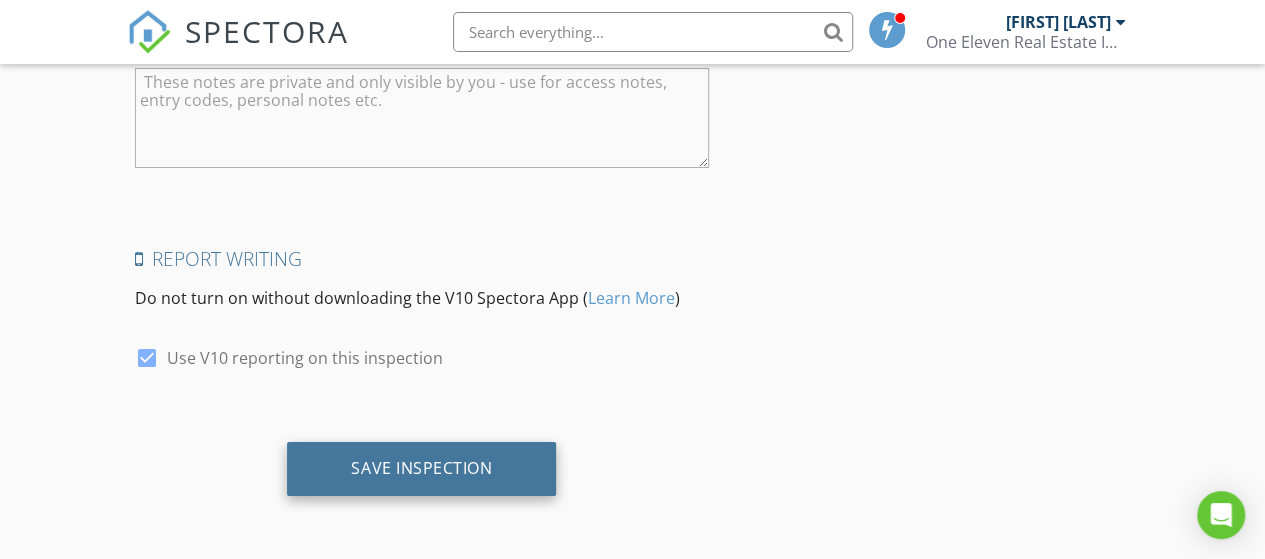 click on "Save Inspection" at bounding box center [421, 468] 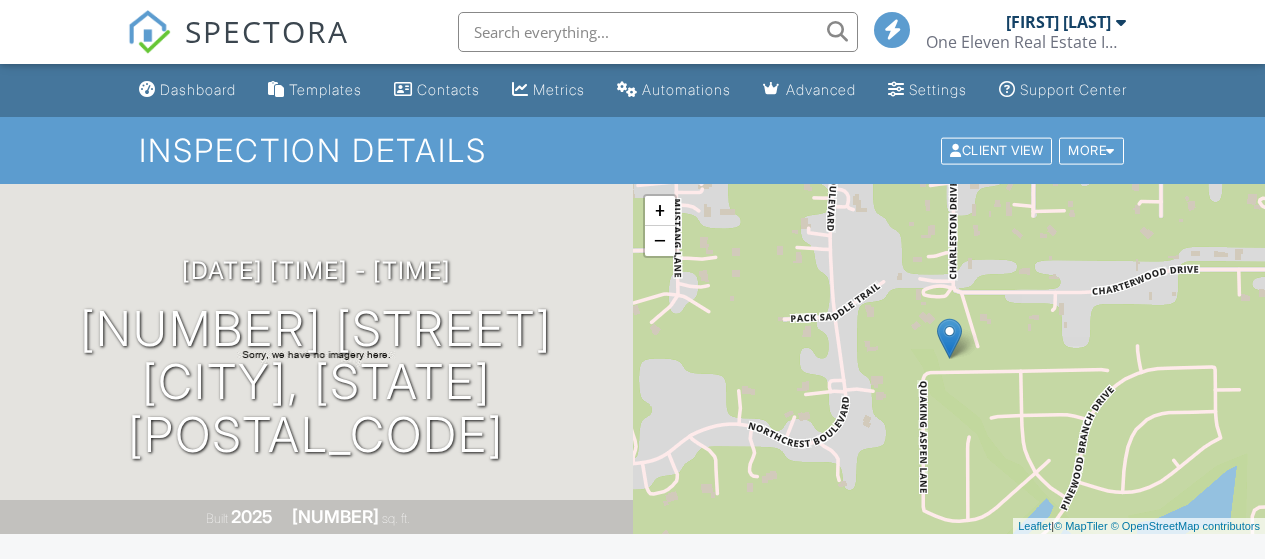 scroll, scrollTop: 0, scrollLeft: 0, axis: both 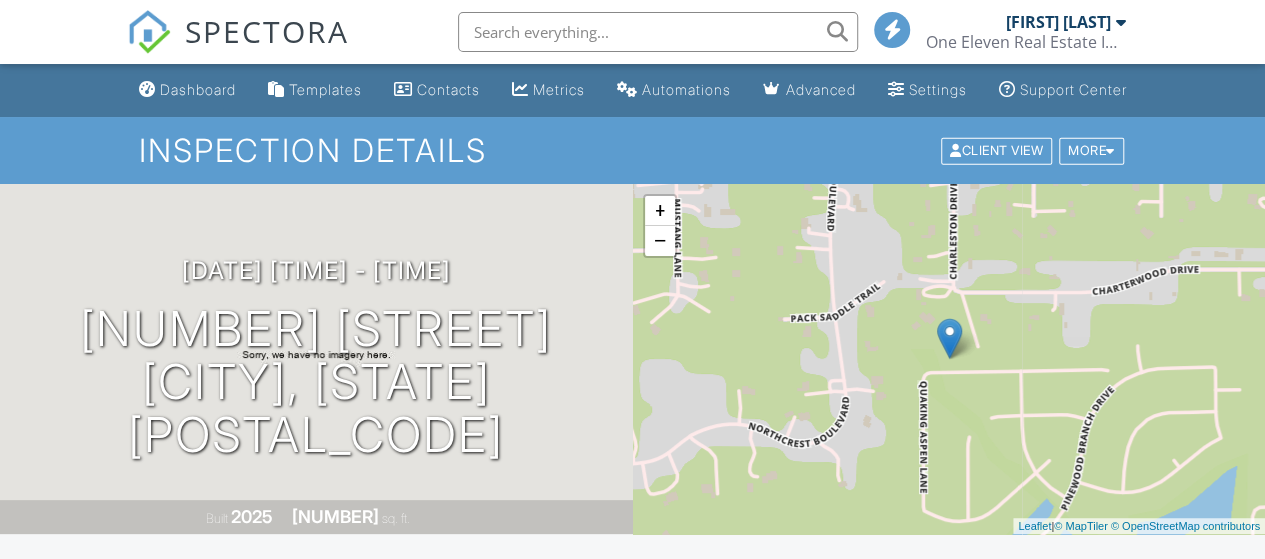 click at bounding box center (1121, 22) 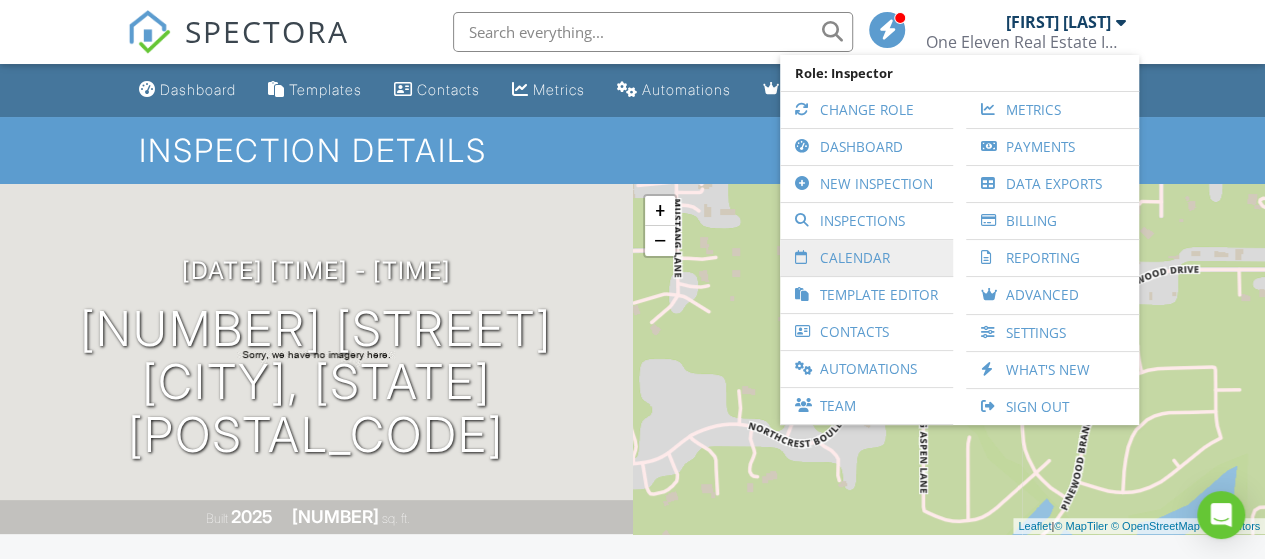 click on "Calendar" at bounding box center (866, 258) 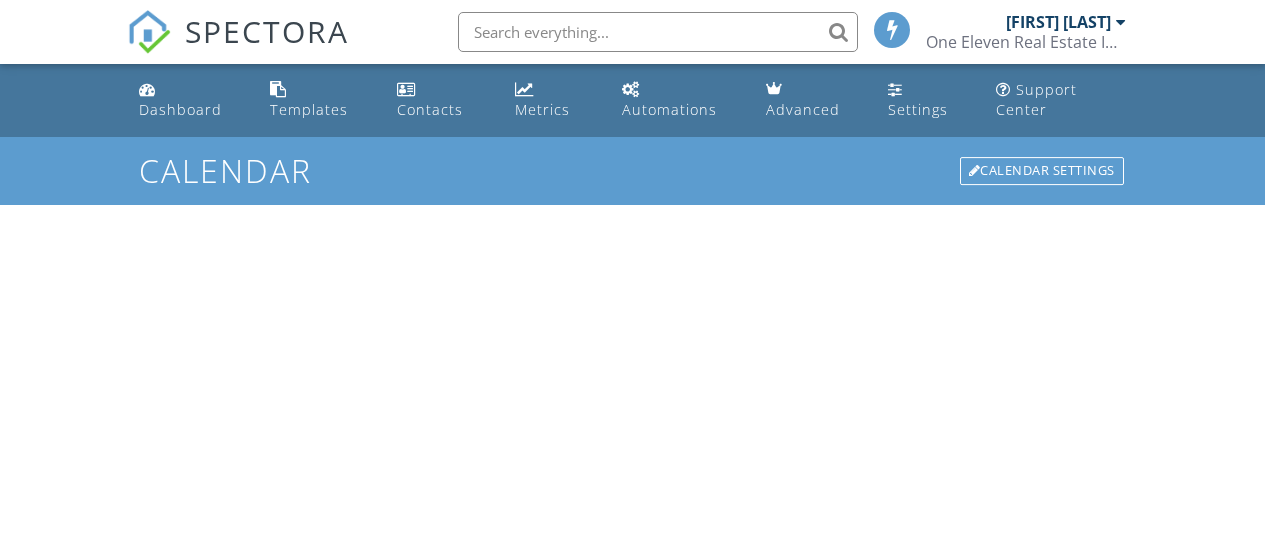 scroll, scrollTop: 0, scrollLeft: 0, axis: both 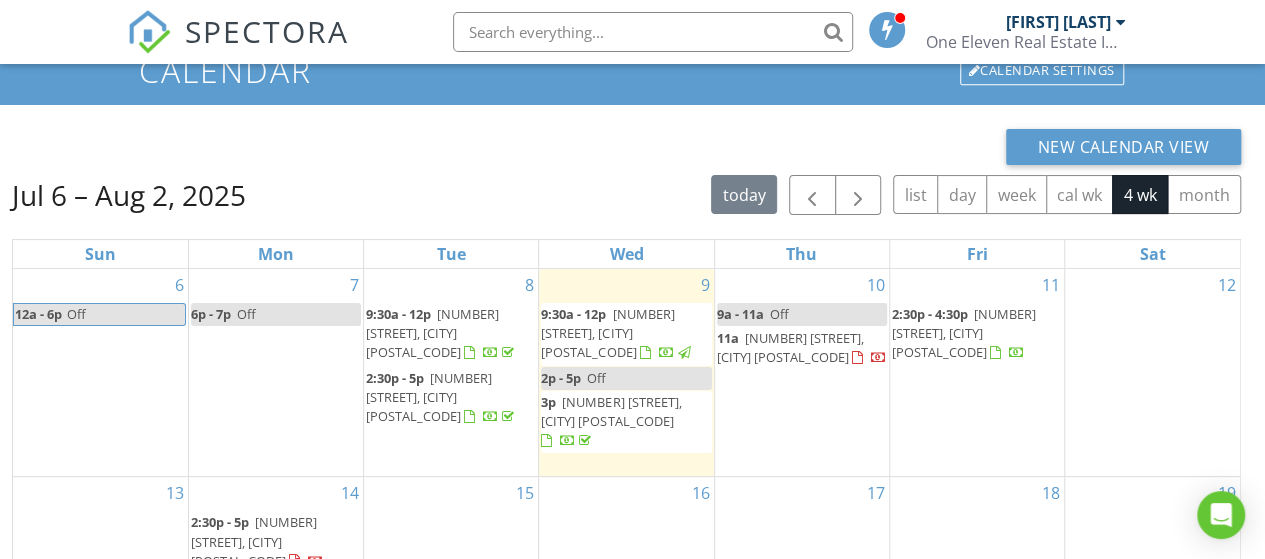 click on "[NUMBER] [STREET], [CITY] [POSTAL_CODE]" at bounding box center (790, 347) 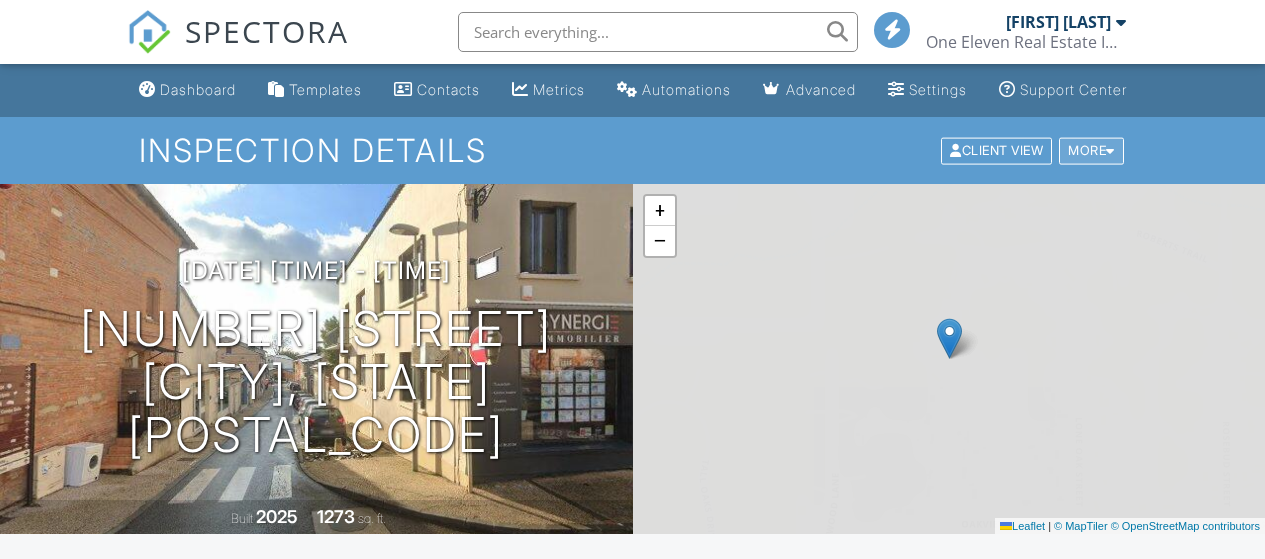 scroll, scrollTop: 0, scrollLeft: 0, axis: both 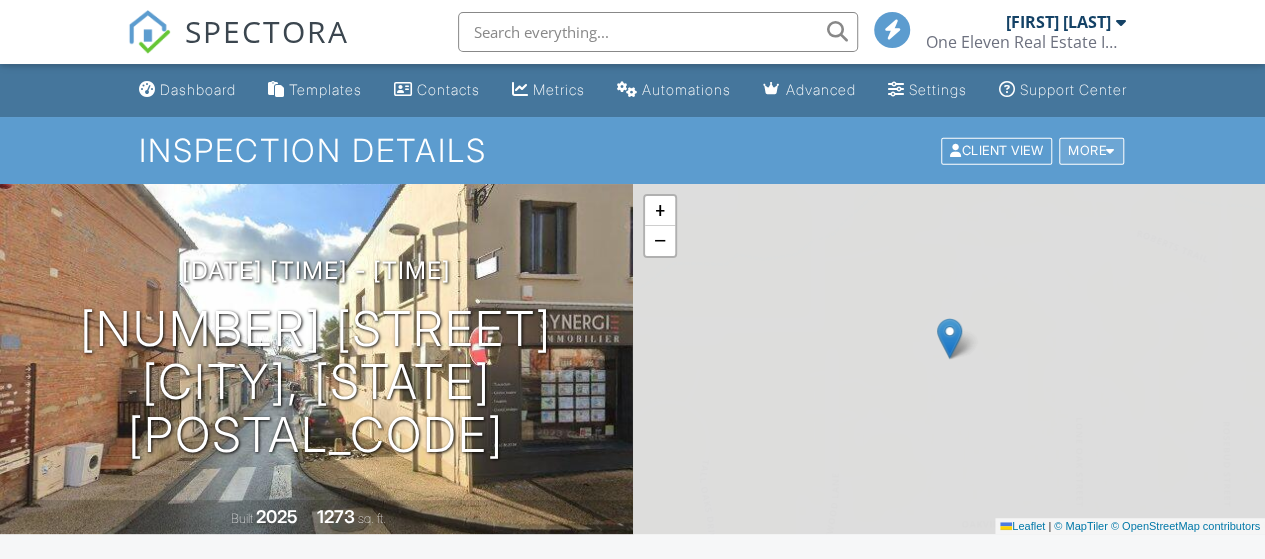 click on "More" at bounding box center [1091, 150] 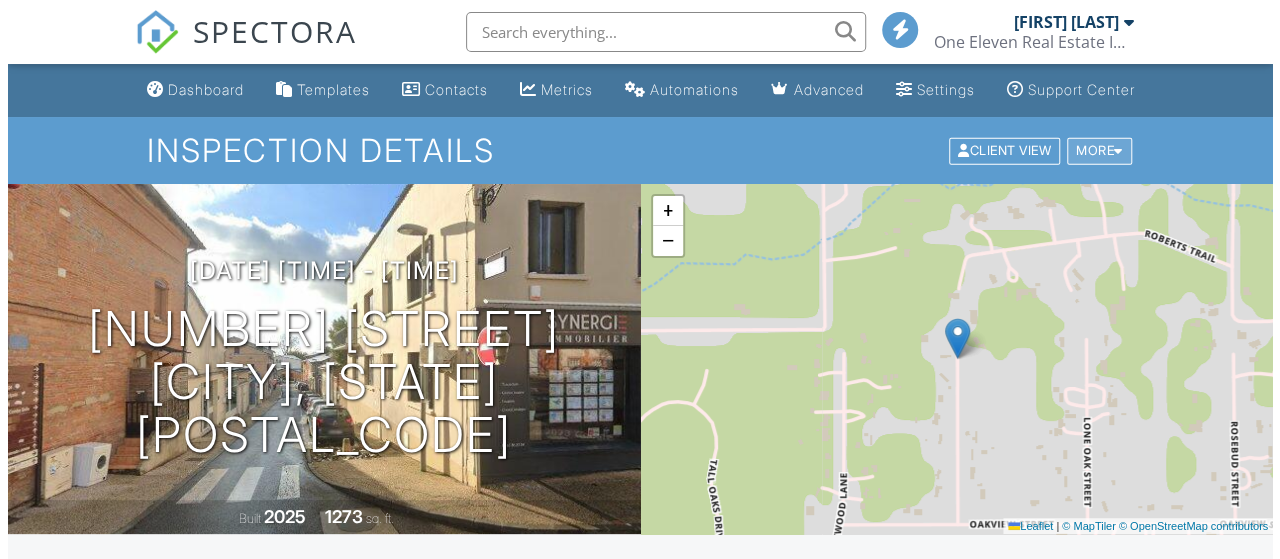 scroll, scrollTop: 0, scrollLeft: 0, axis: both 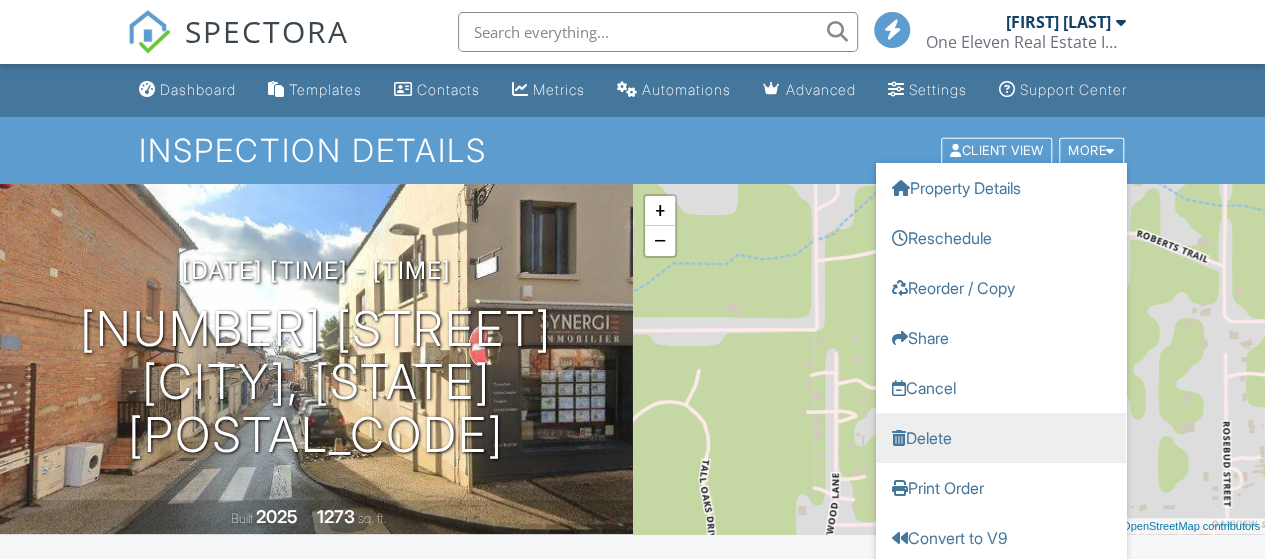 click on "Delete" at bounding box center [1001, 437] 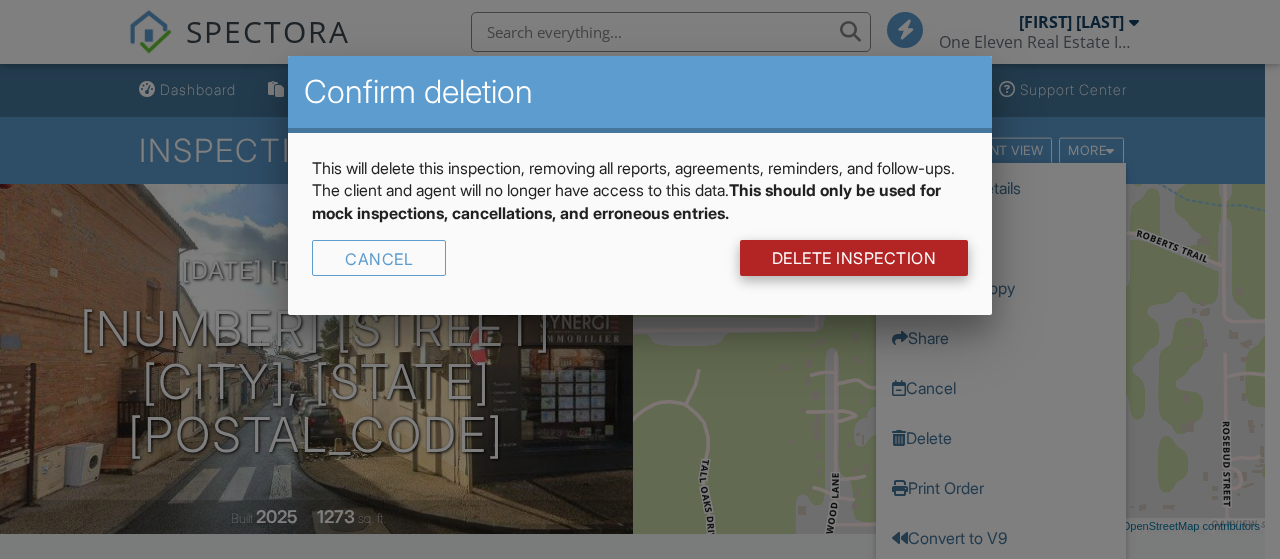 click on "DELETE Inspection" at bounding box center (854, 258) 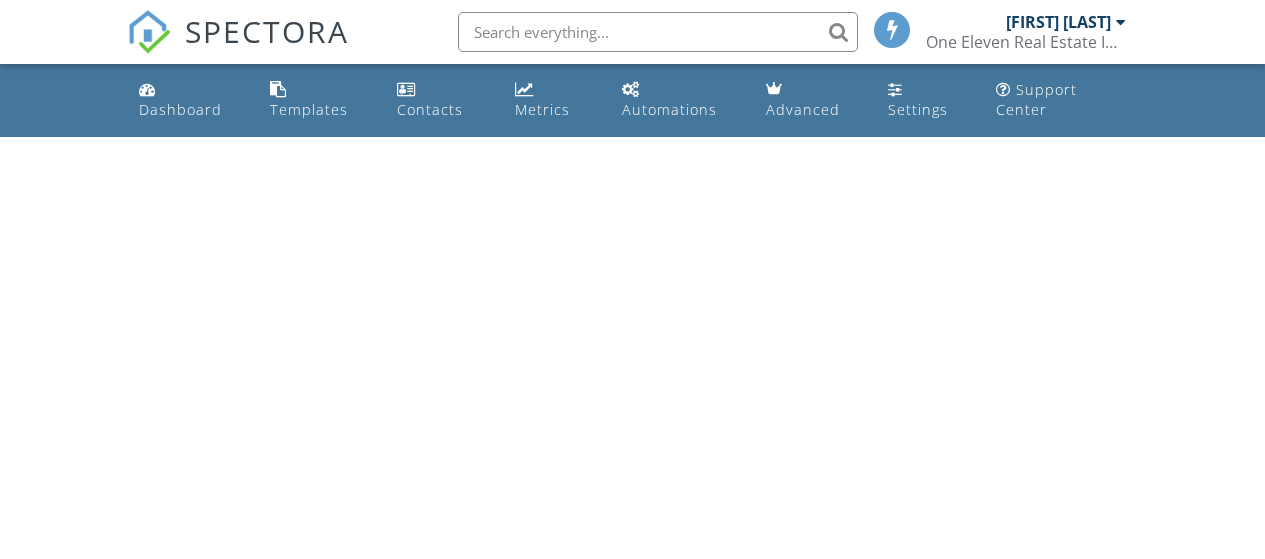 scroll, scrollTop: 0, scrollLeft: 0, axis: both 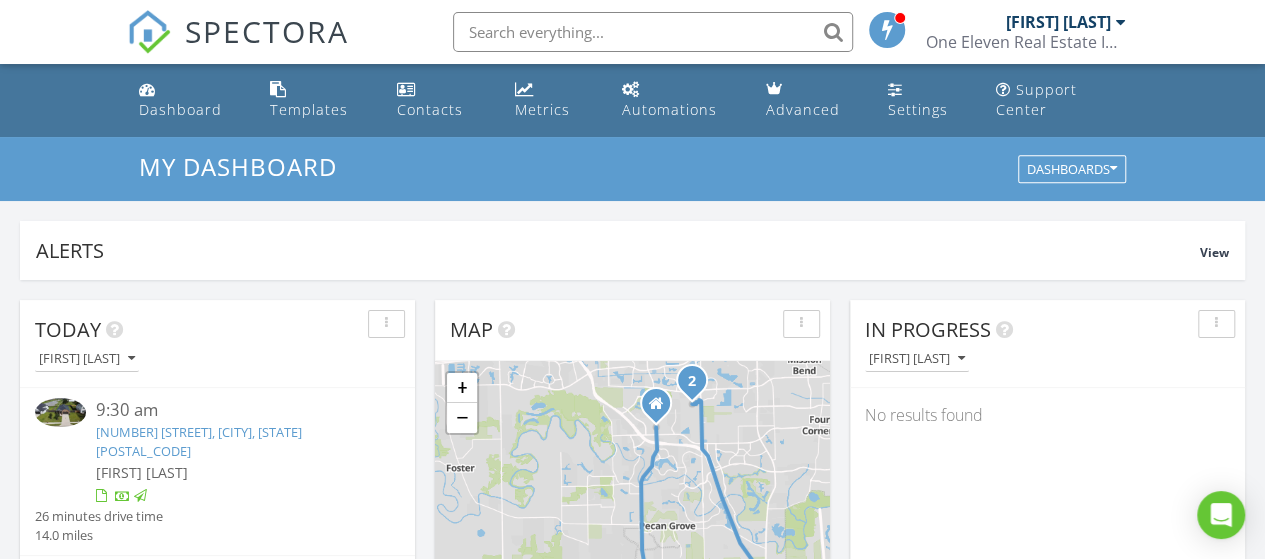 click at bounding box center (1121, 22) 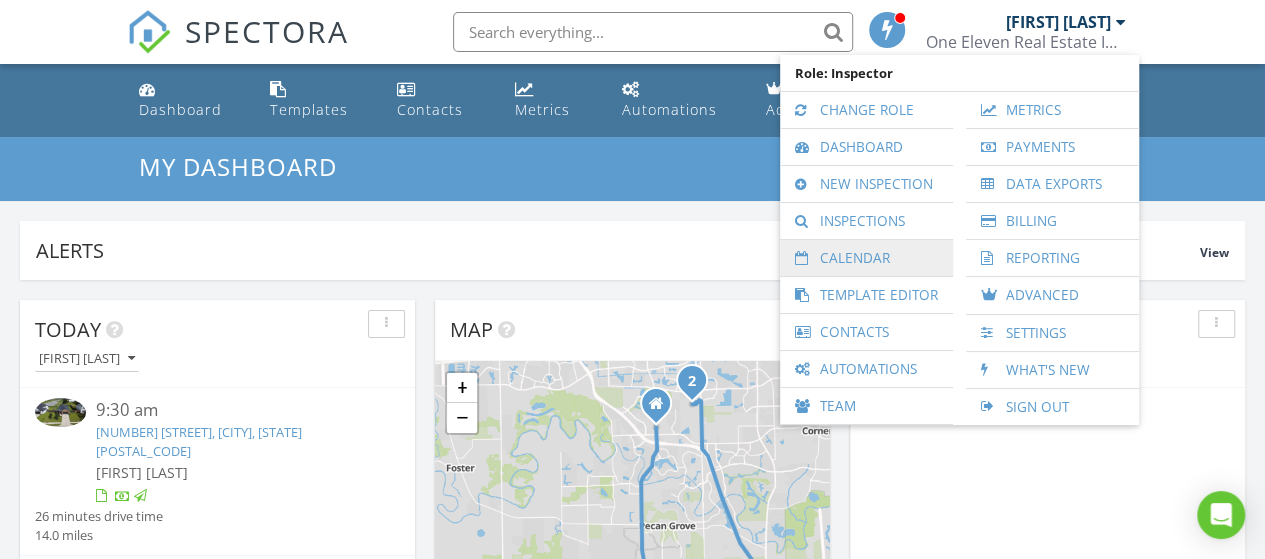 click on "Calendar" at bounding box center [866, 258] 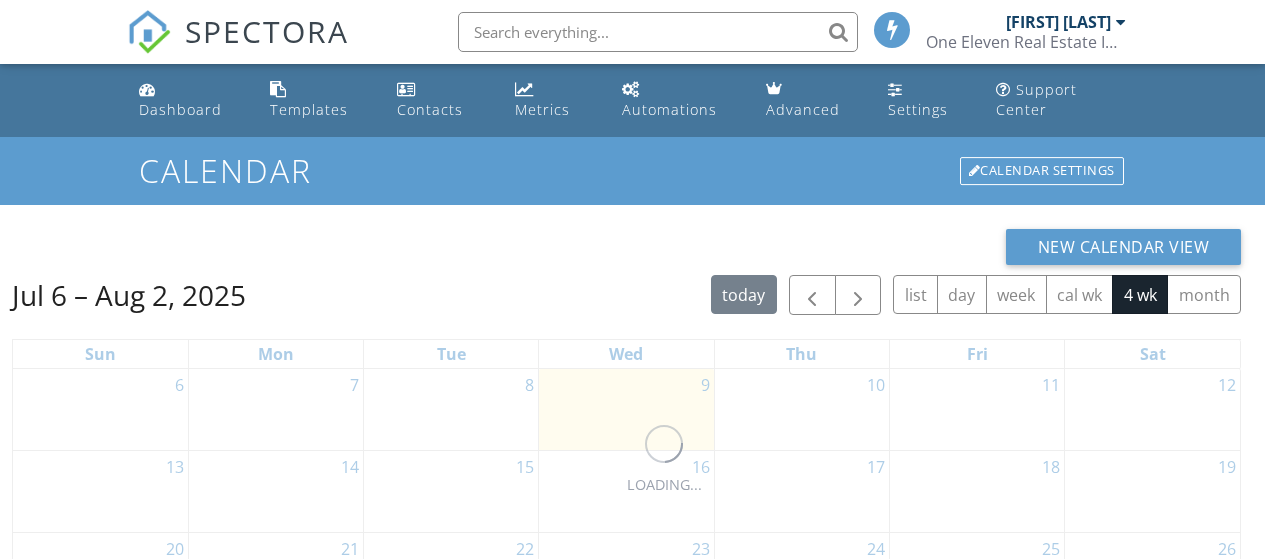 scroll, scrollTop: 0, scrollLeft: 0, axis: both 